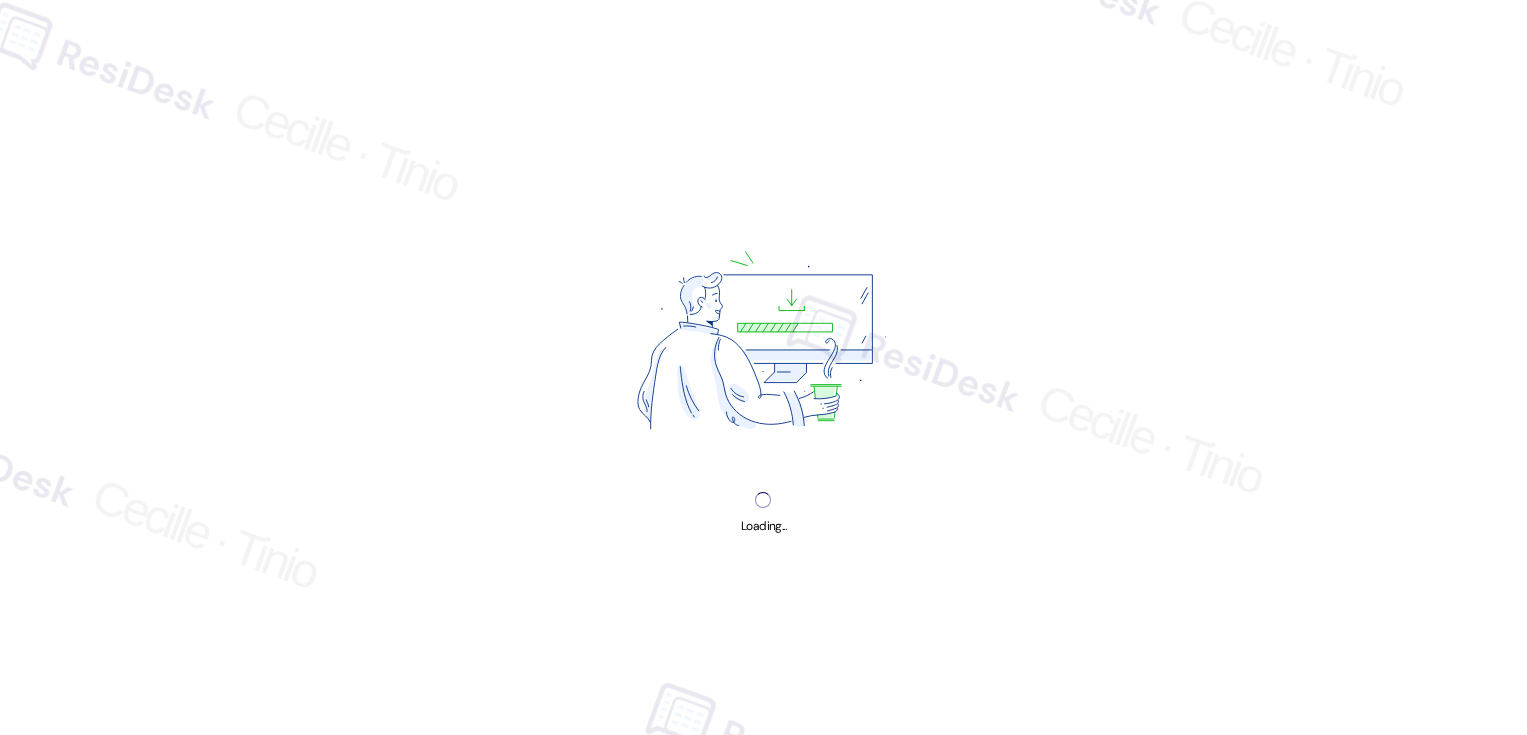 scroll, scrollTop: 0, scrollLeft: 0, axis: both 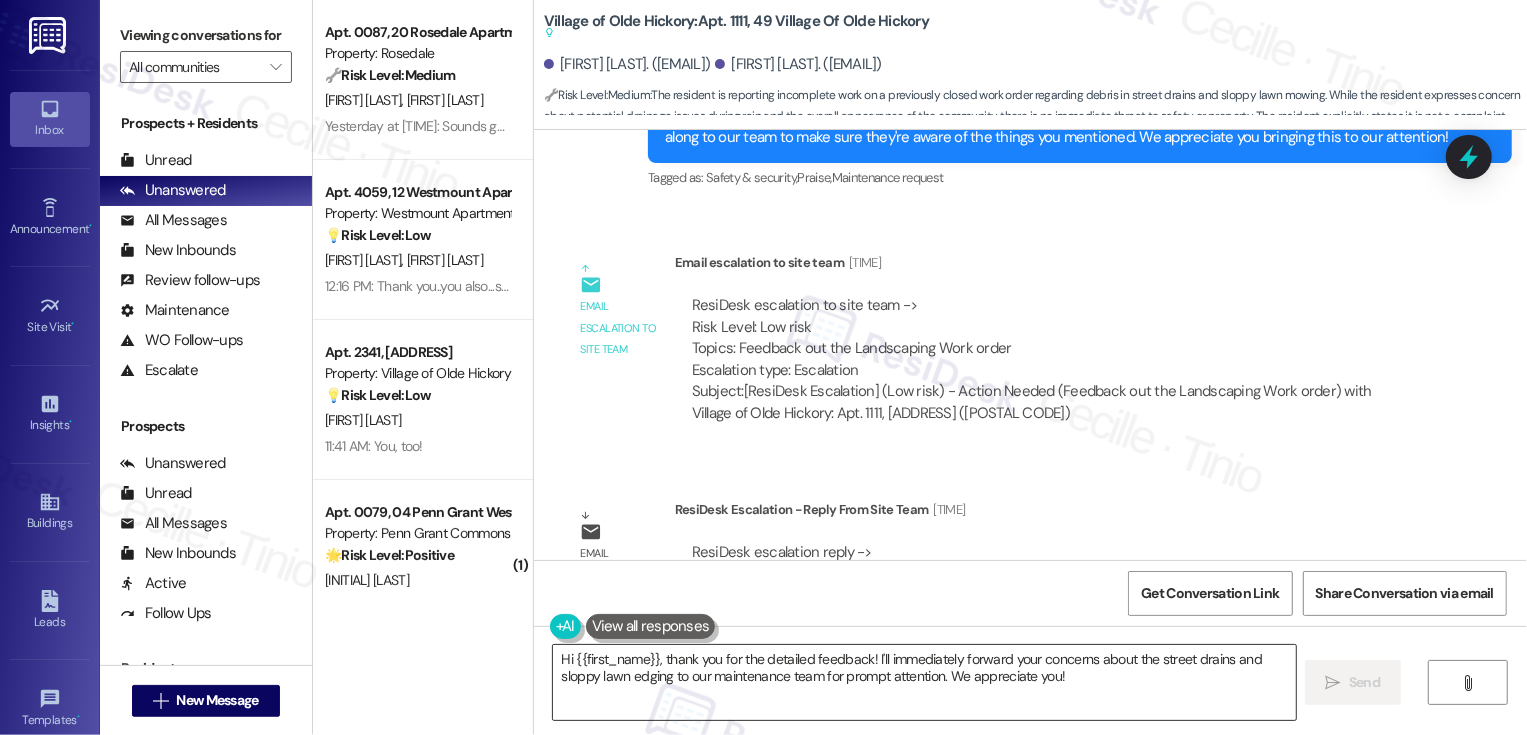 click on "Hi {{first_name}}, thank you for the detailed feedback! I'll immediately forward your concerns about the street drains and sloppy lawn edging to our maintenance team for prompt attention. We appreciate you!" at bounding box center (924, 682) 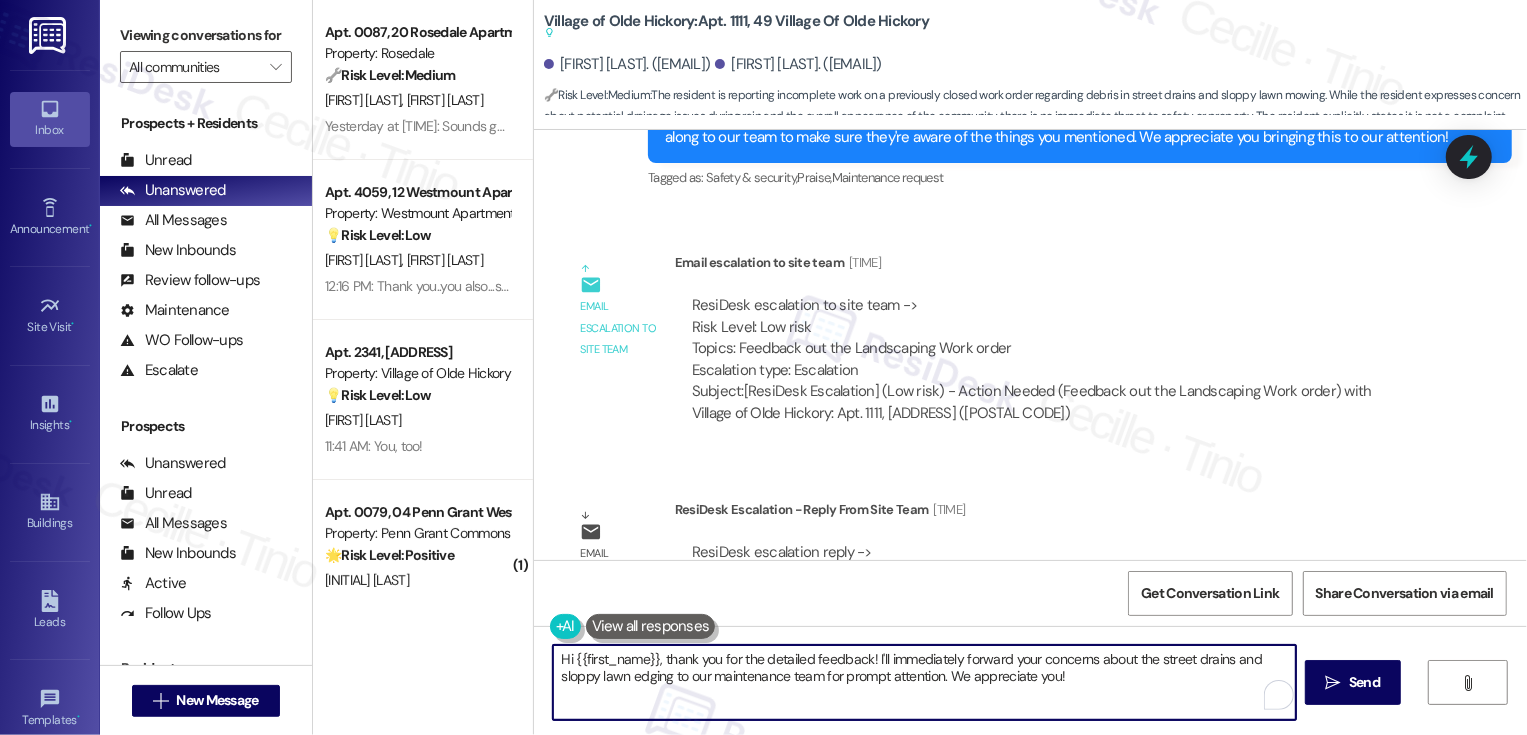scroll, scrollTop: 28758, scrollLeft: 0, axis: vertical 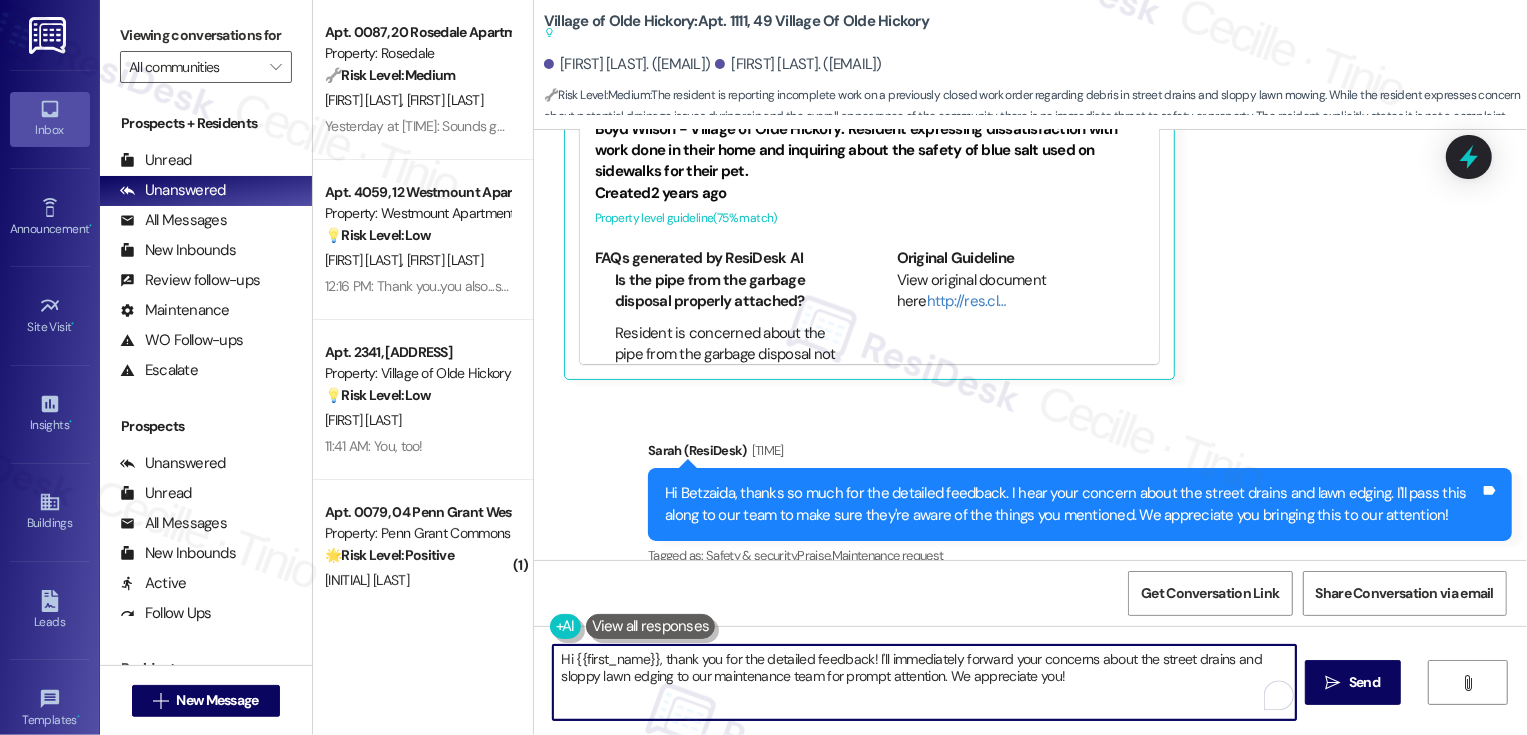 drag, startPoint x: 546, startPoint y: 661, endPoint x: 1141, endPoint y: 696, distance: 596.0285 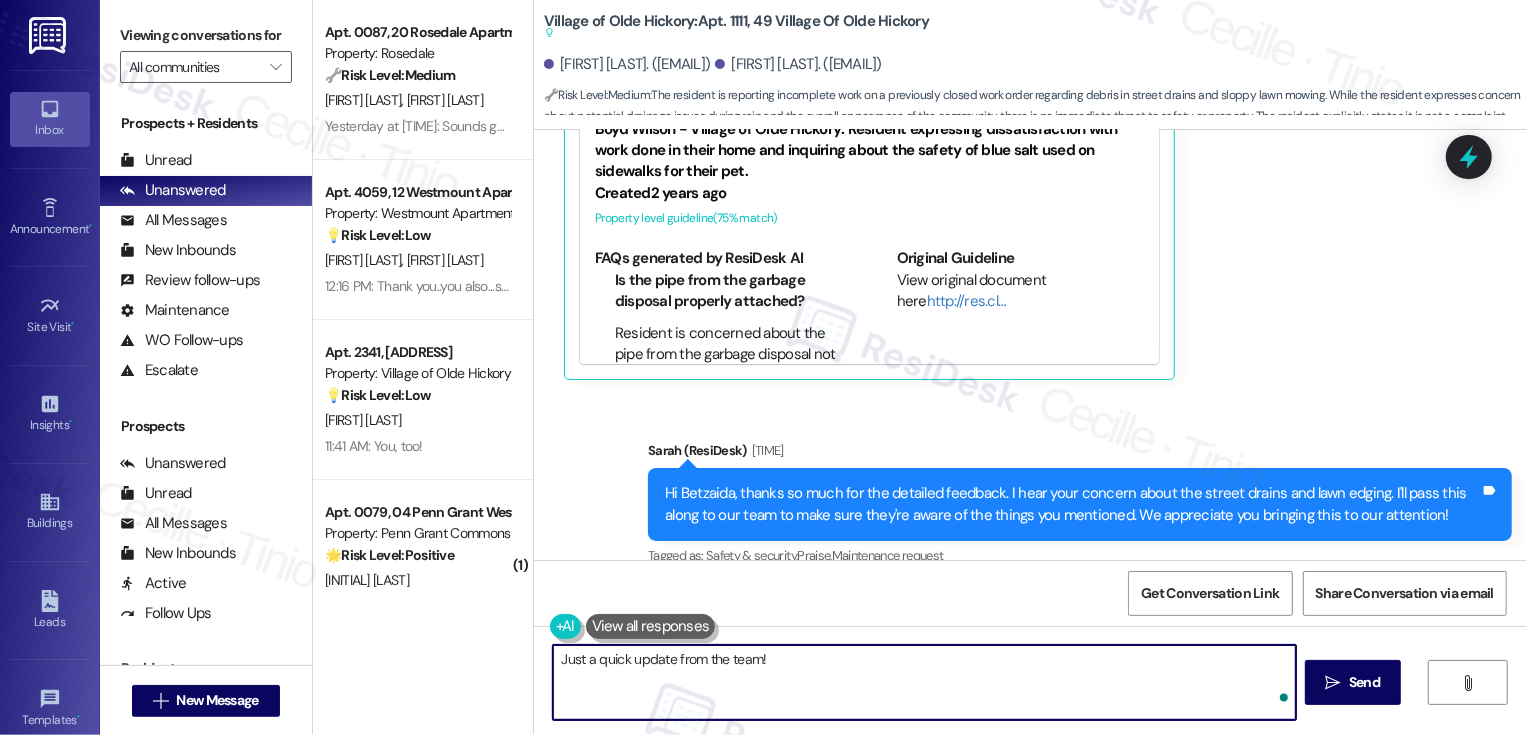 paste on "Thank you for letting us know! Maintenance closed the work order and the grounds team was made aware." 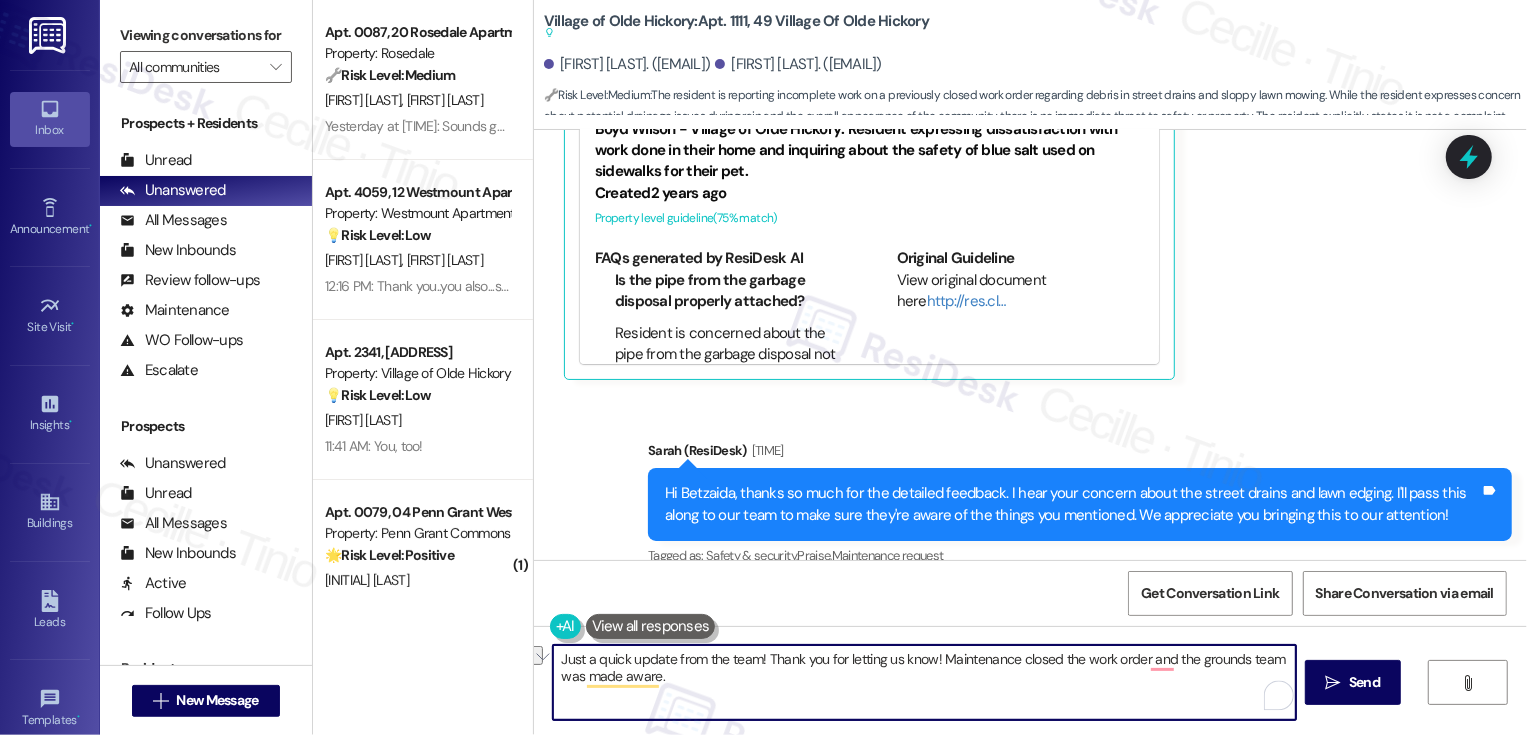 drag, startPoint x: 756, startPoint y: 658, endPoint x: 927, endPoint y: 668, distance: 171.29214 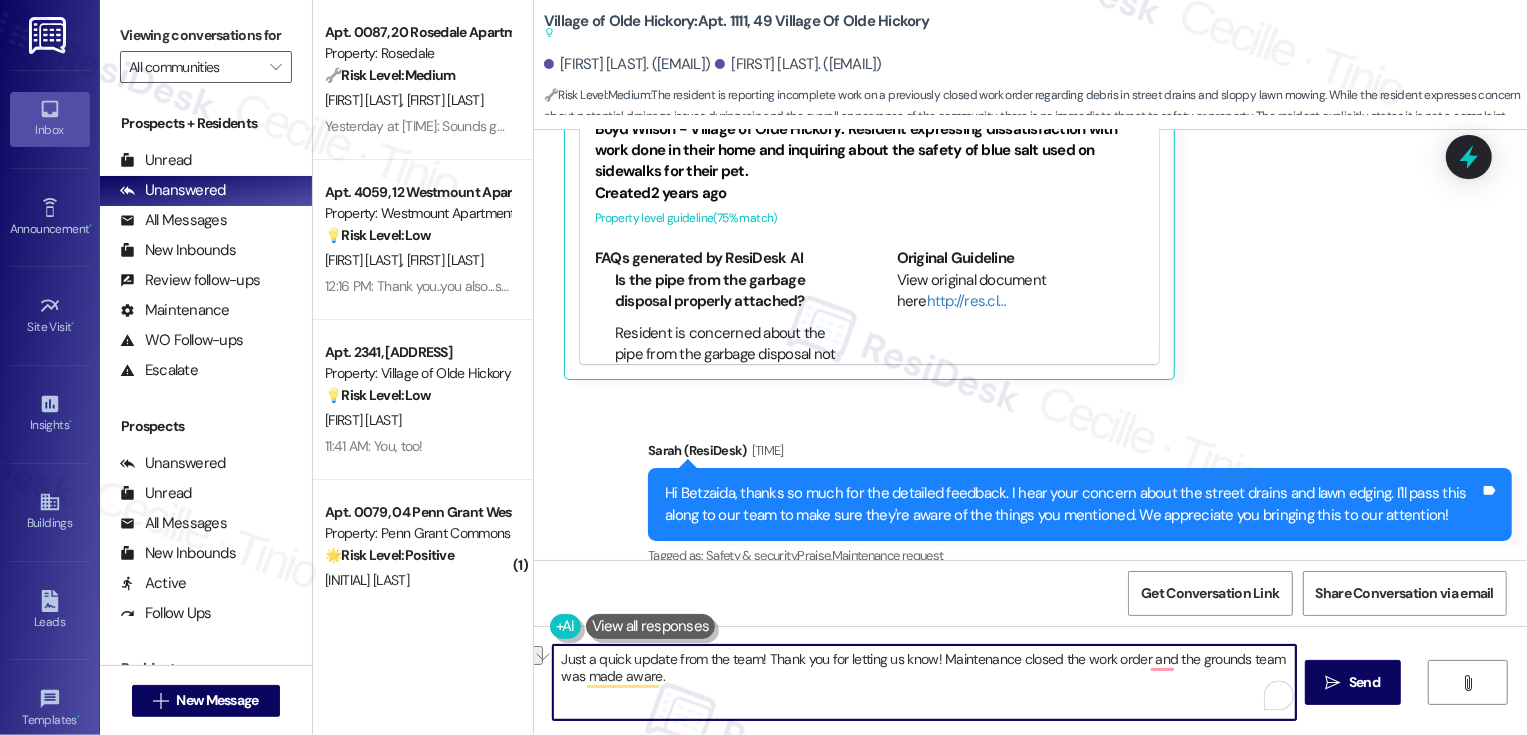 click on "Just a quick update from the team! Thank you for letting us know! Maintenance closed the work order and the grounds team was made aware." at bounding box center [924, 682] 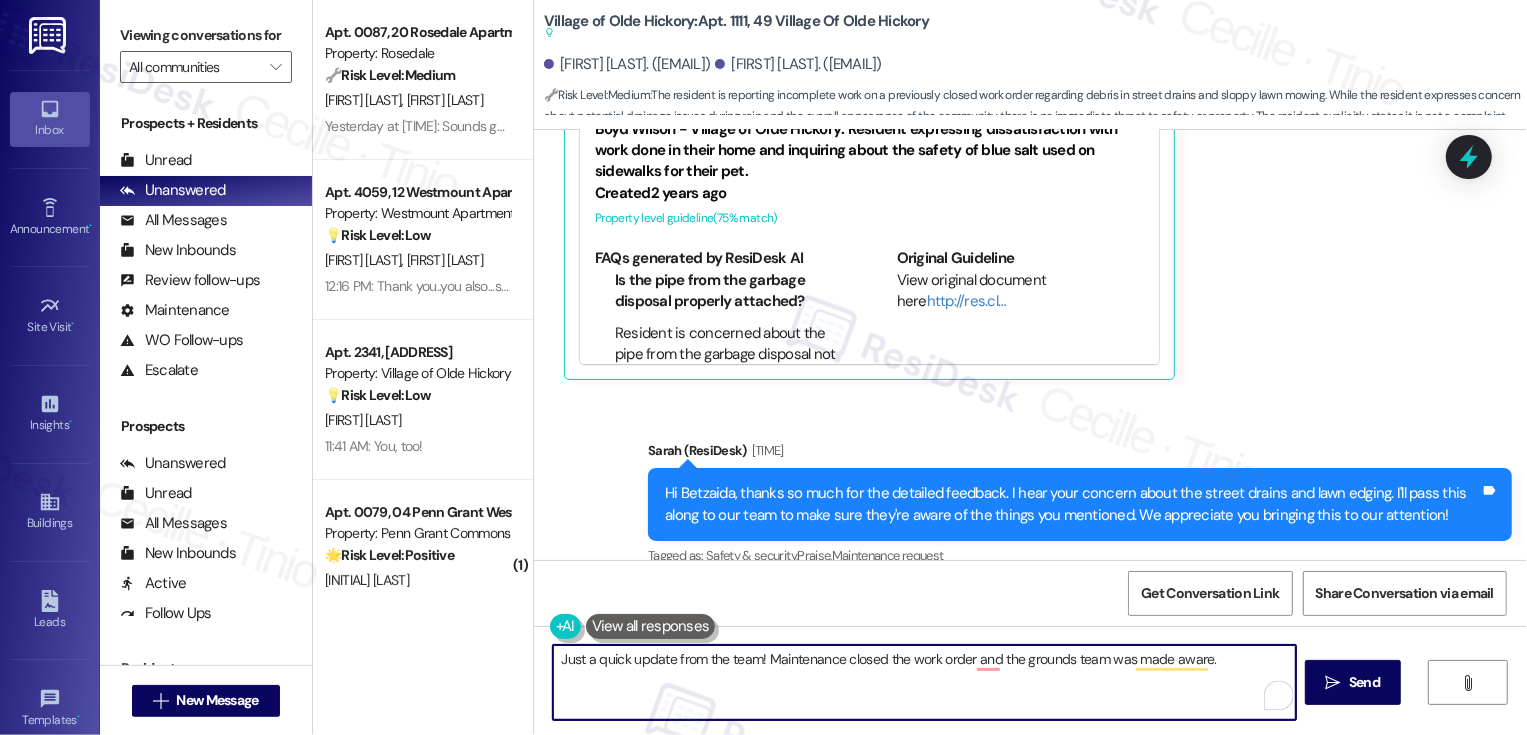 click on "Just a quick update from the team! Maintenance closed the work order and the grounds team was made aware." at bounding box center [924, 682] 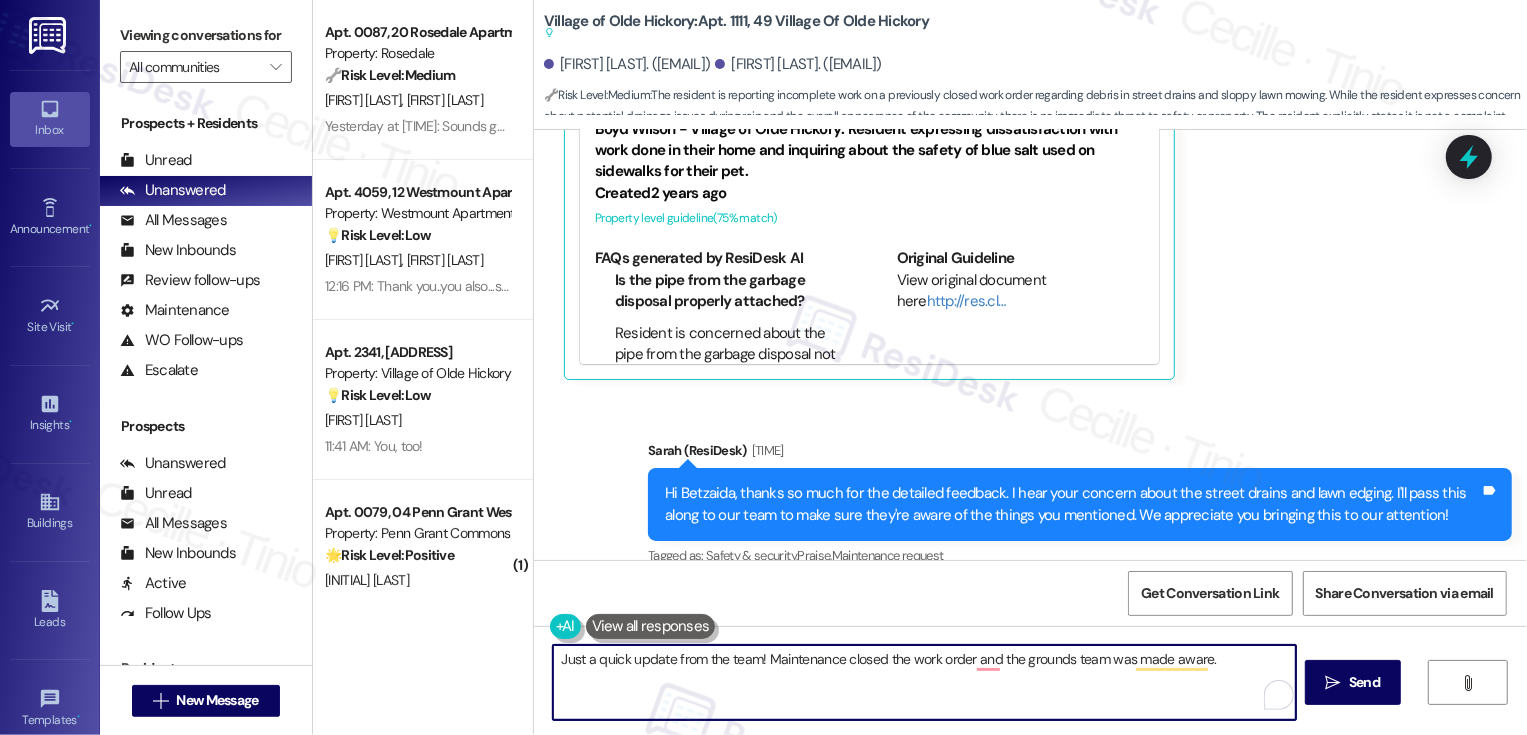 paste on "Thank you for letting us know!" 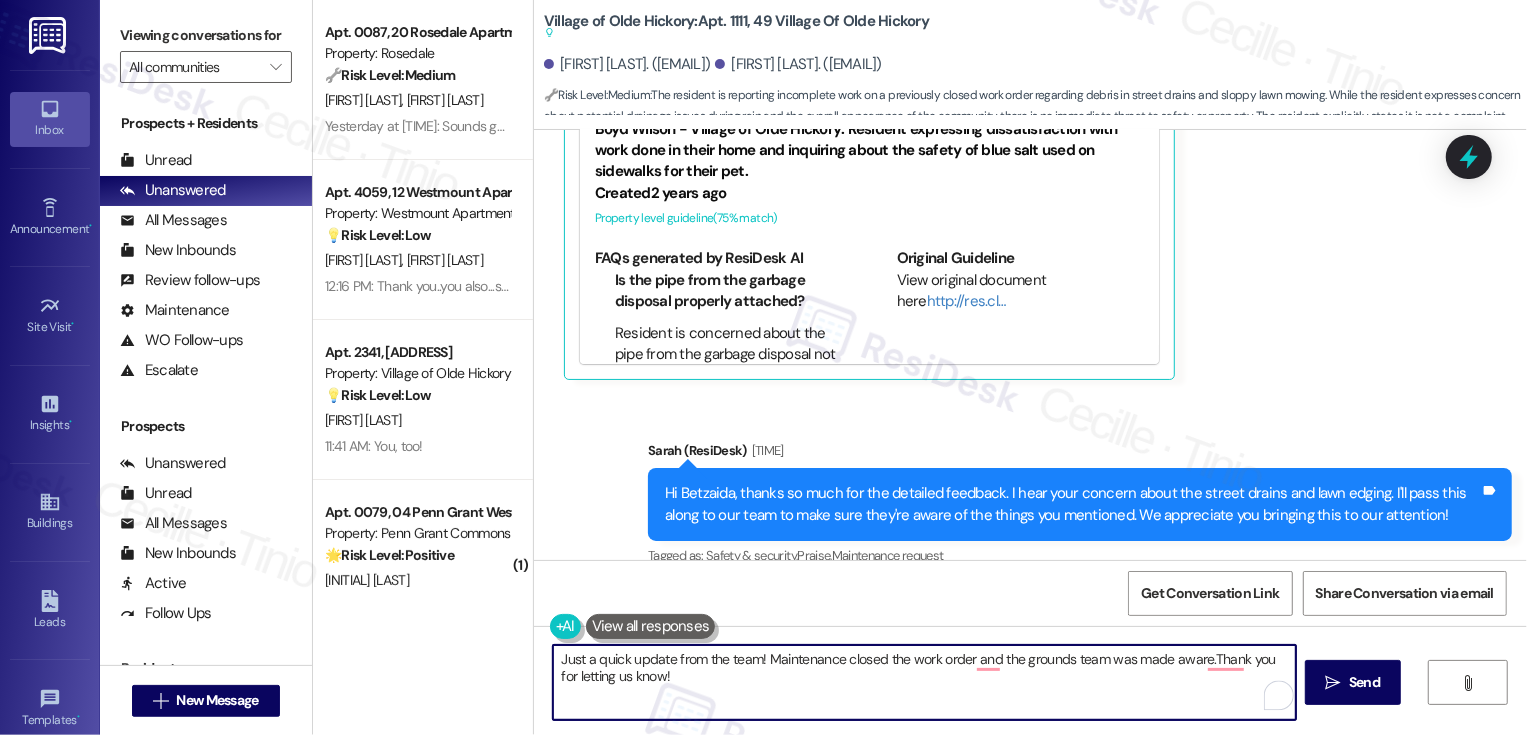 click on "Just a quick update from the team! Maintenance closed the work order and the grounds team was made aware.Thank you for letting us know!" at bounding box center [924, 682] 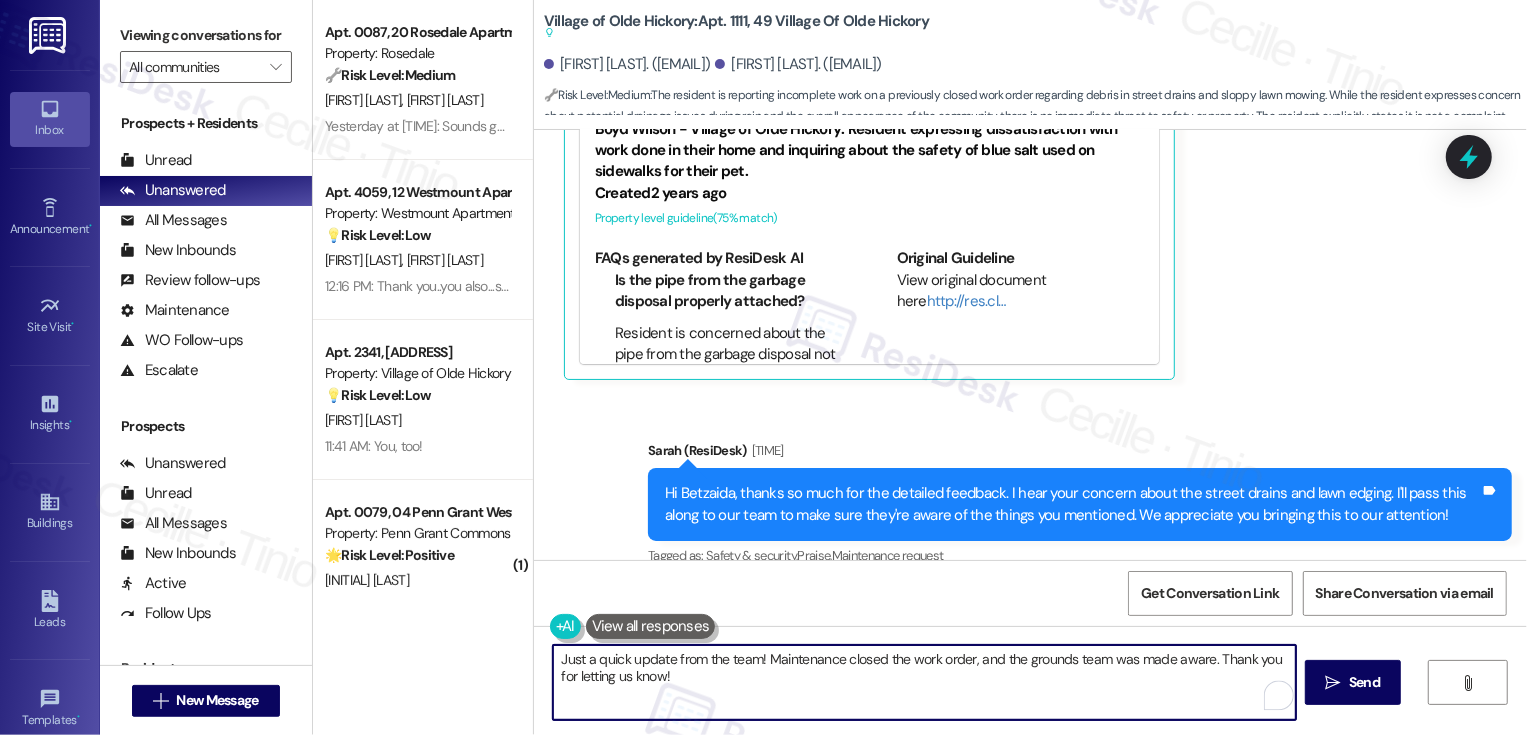 click on "Just a quick update from the team! Maintenance closed the work order, and the grounds team was made aware. Thank you for letting us know!" at bounding box center [924, 682] 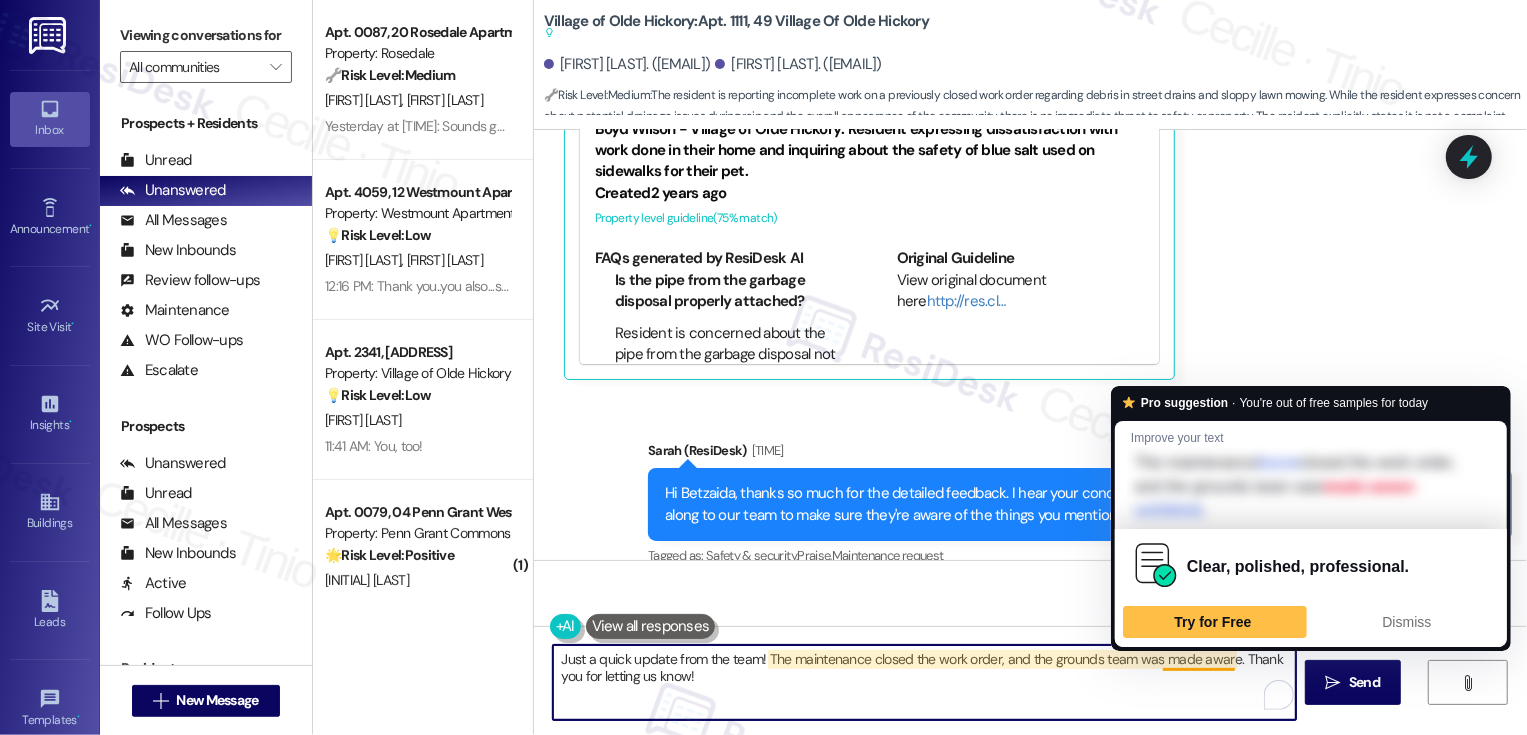 click on "Just a quick update from the team! The maintenance closed the work order, and the grounds team was made aware. Thank you for letting us know!" at bounding box center (924, 682) 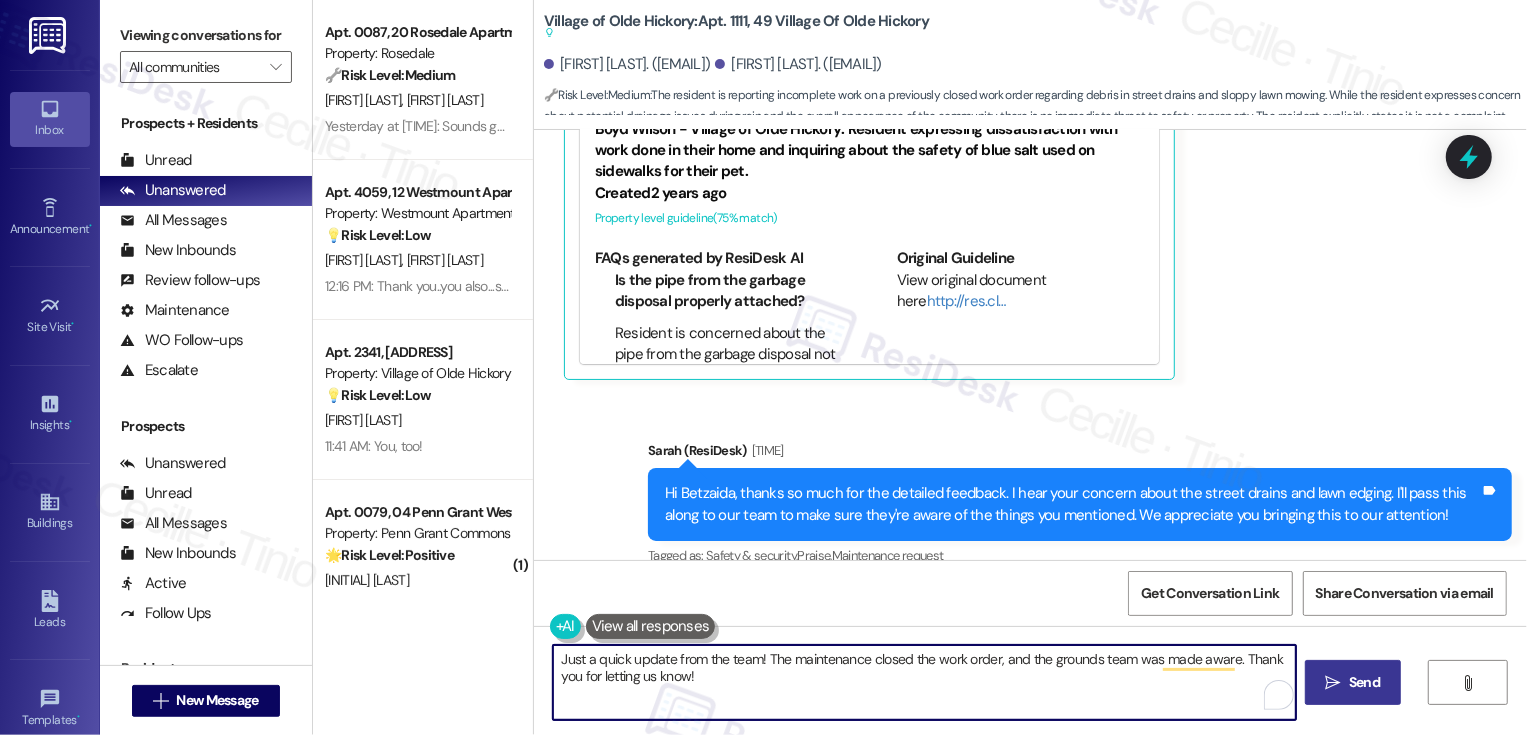 type on "Just a quick update from the team! The maintenance closed the work order, and the grounds team was made aware. Thank you for letting us know!" 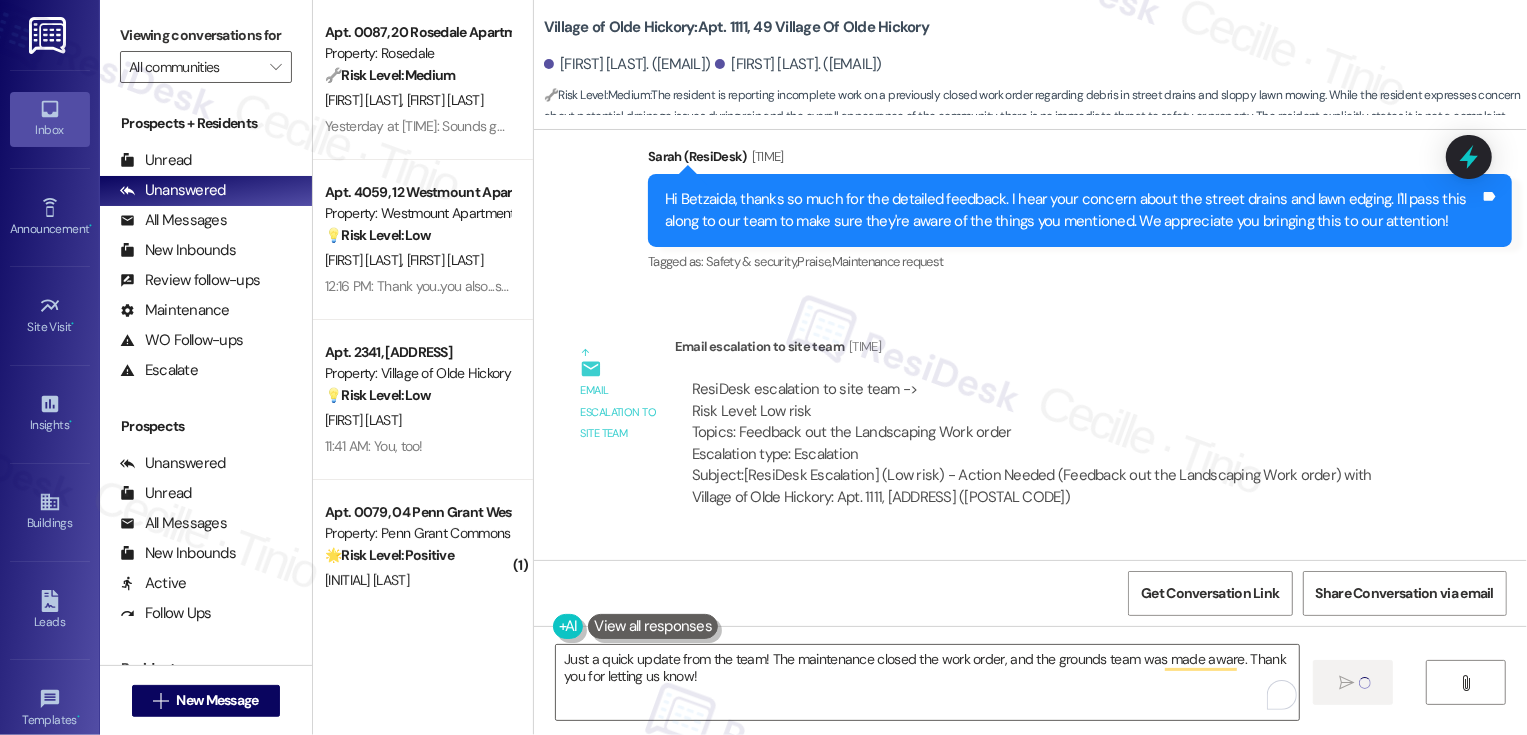 type 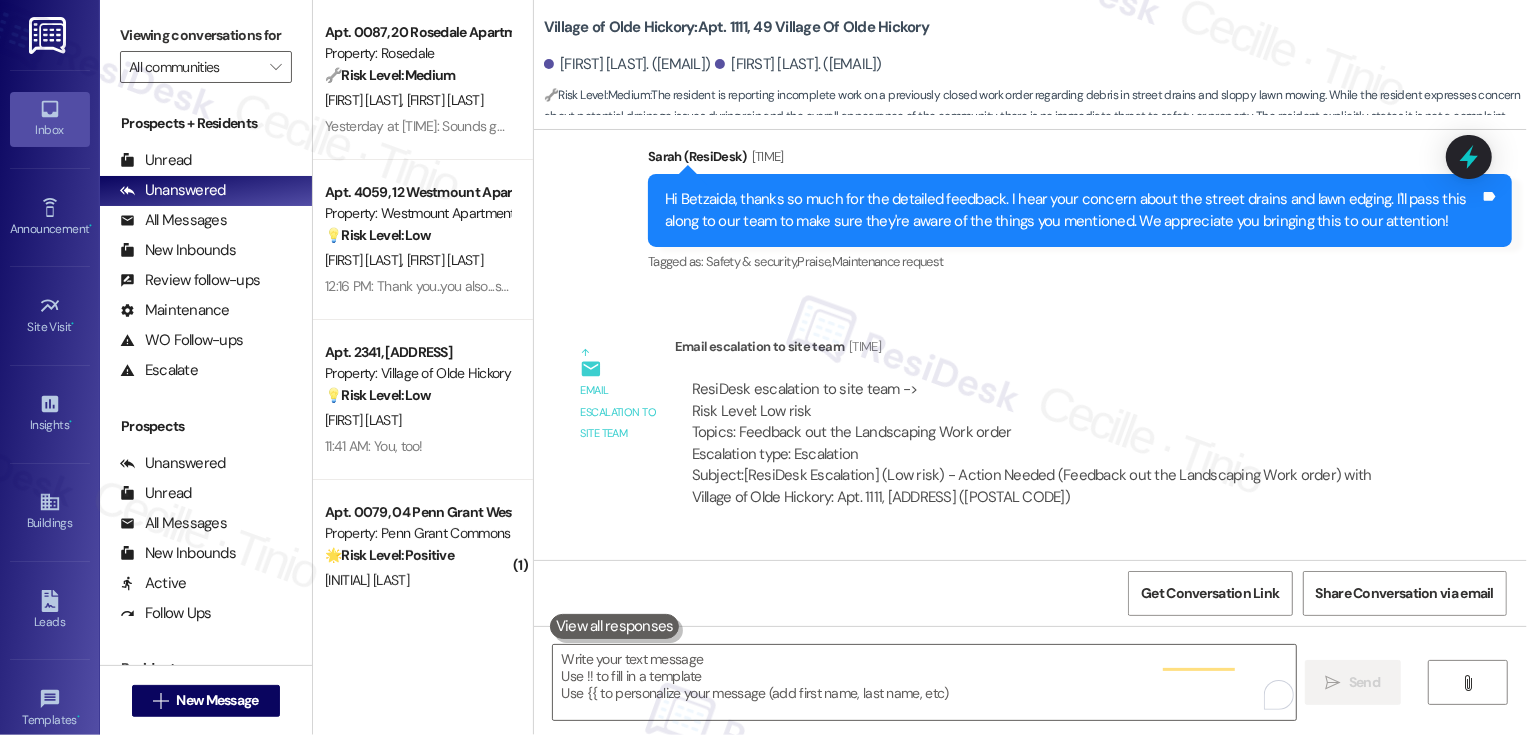 scroll, scrollTop: 28222, scrollLeft: 0, axis: vertical 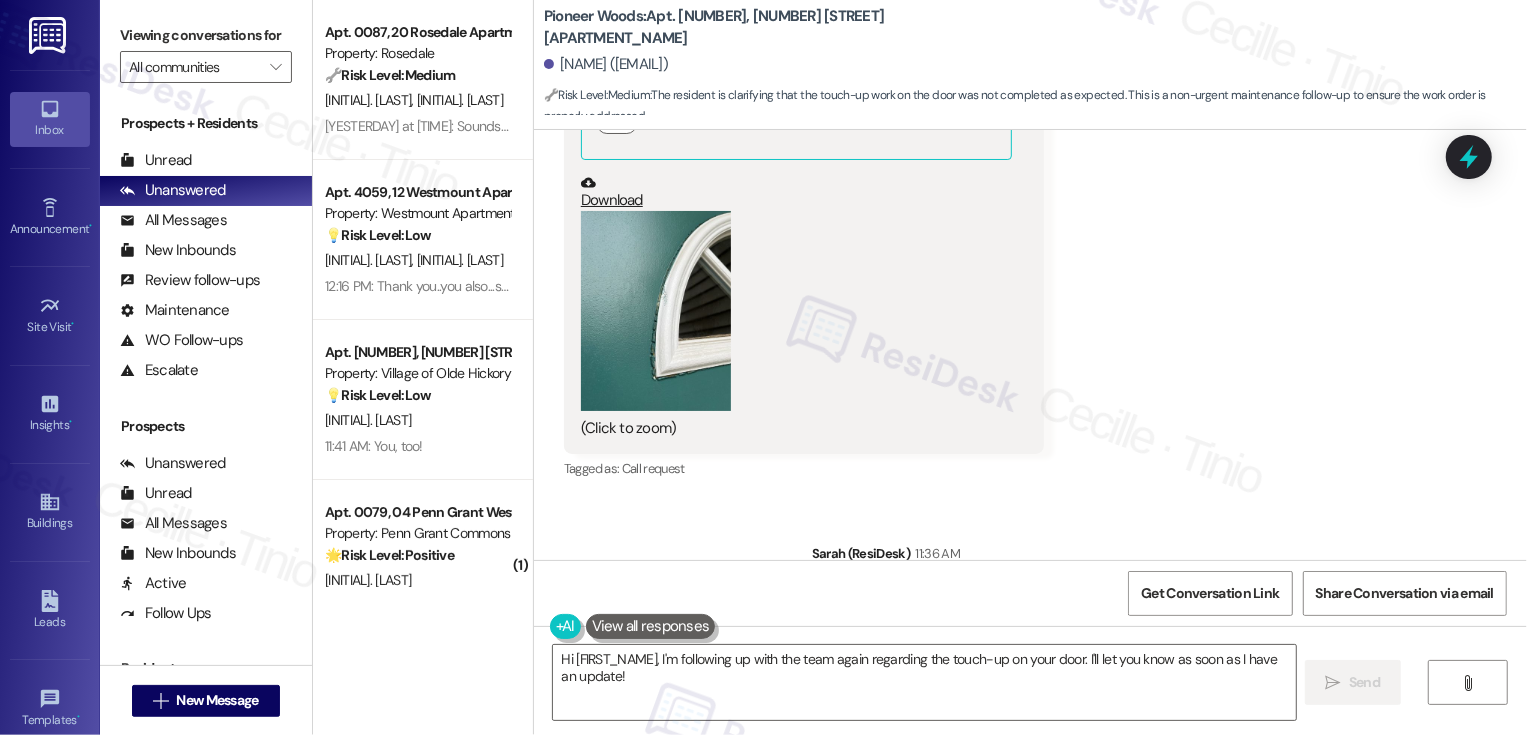 click at bounding box center [656, 311] 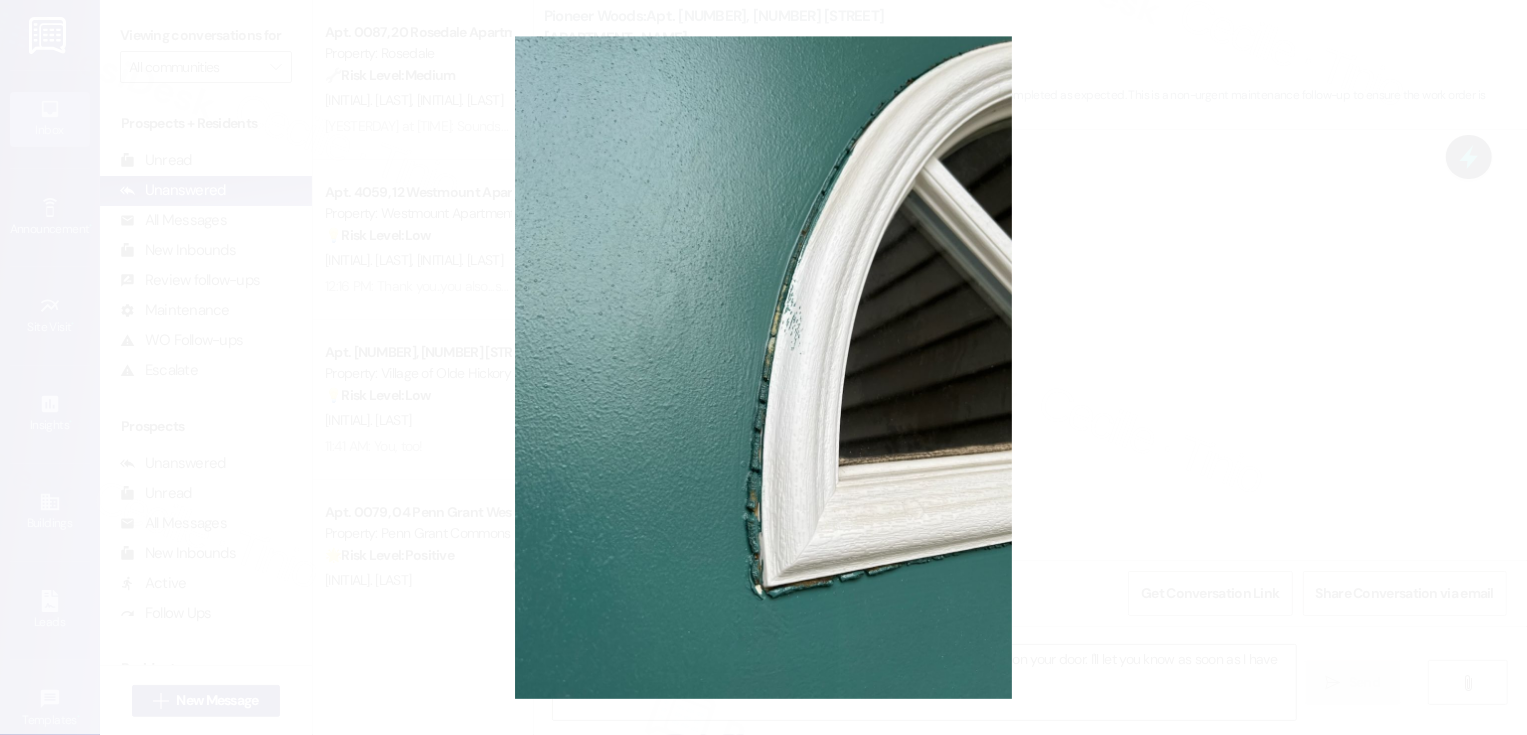 click at bounding box center [763, 367] 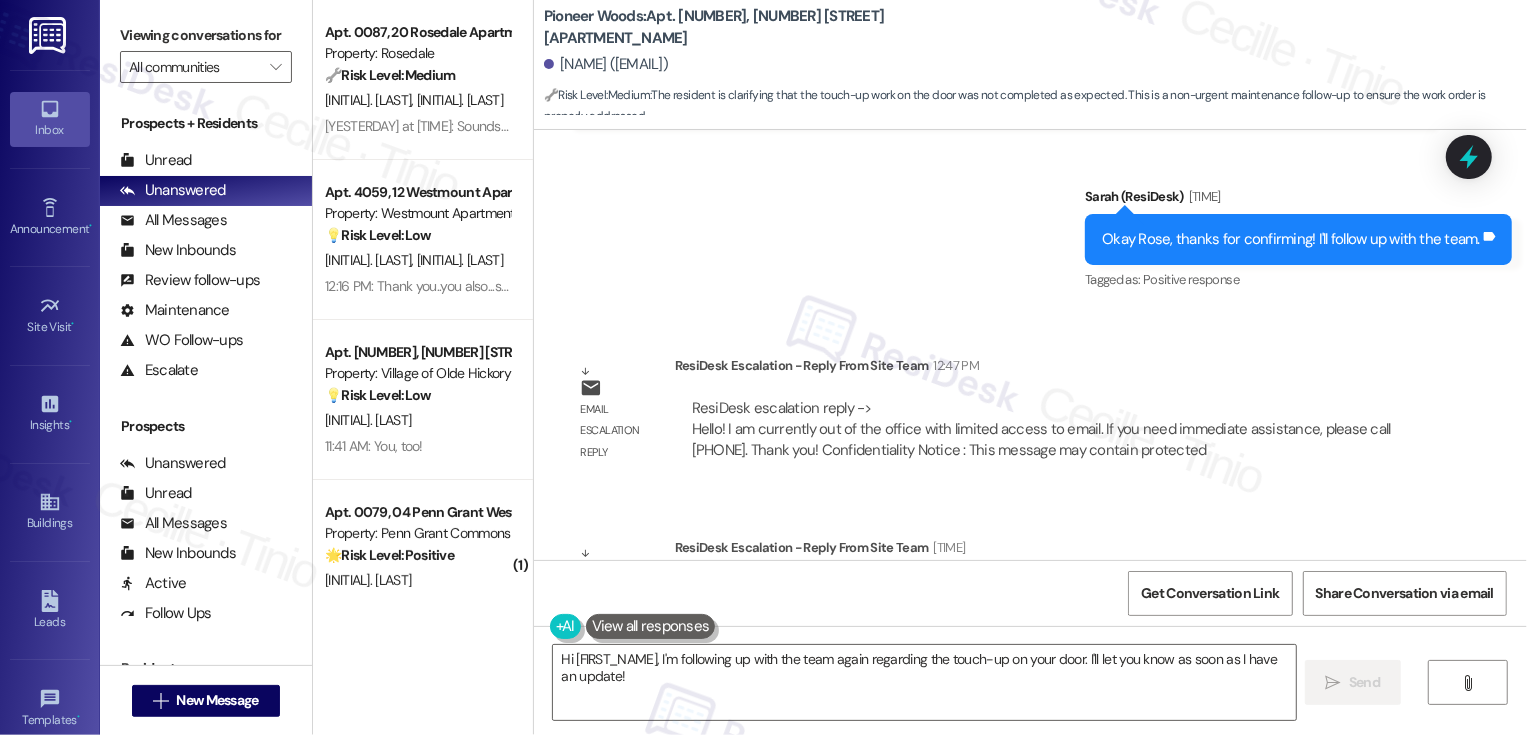 scroll, scrollTop: 38285, scrollLeft: 0, axis: vertical 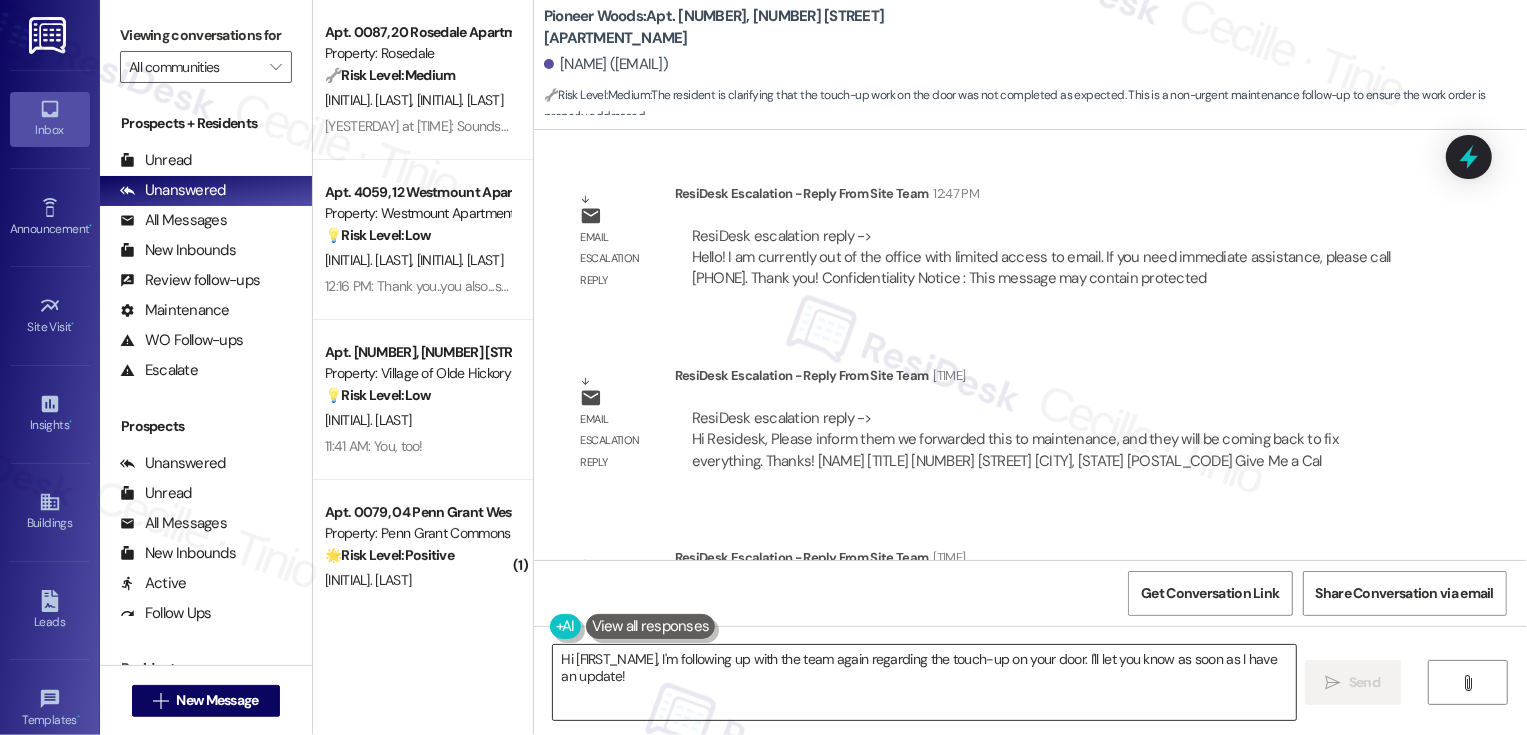 click on "Hi [FIRST_NAME], I'm following up with the team again regarding the touch-up on your door. I'll let you know as soon as I have an update!" at bounding box center [924, 682] 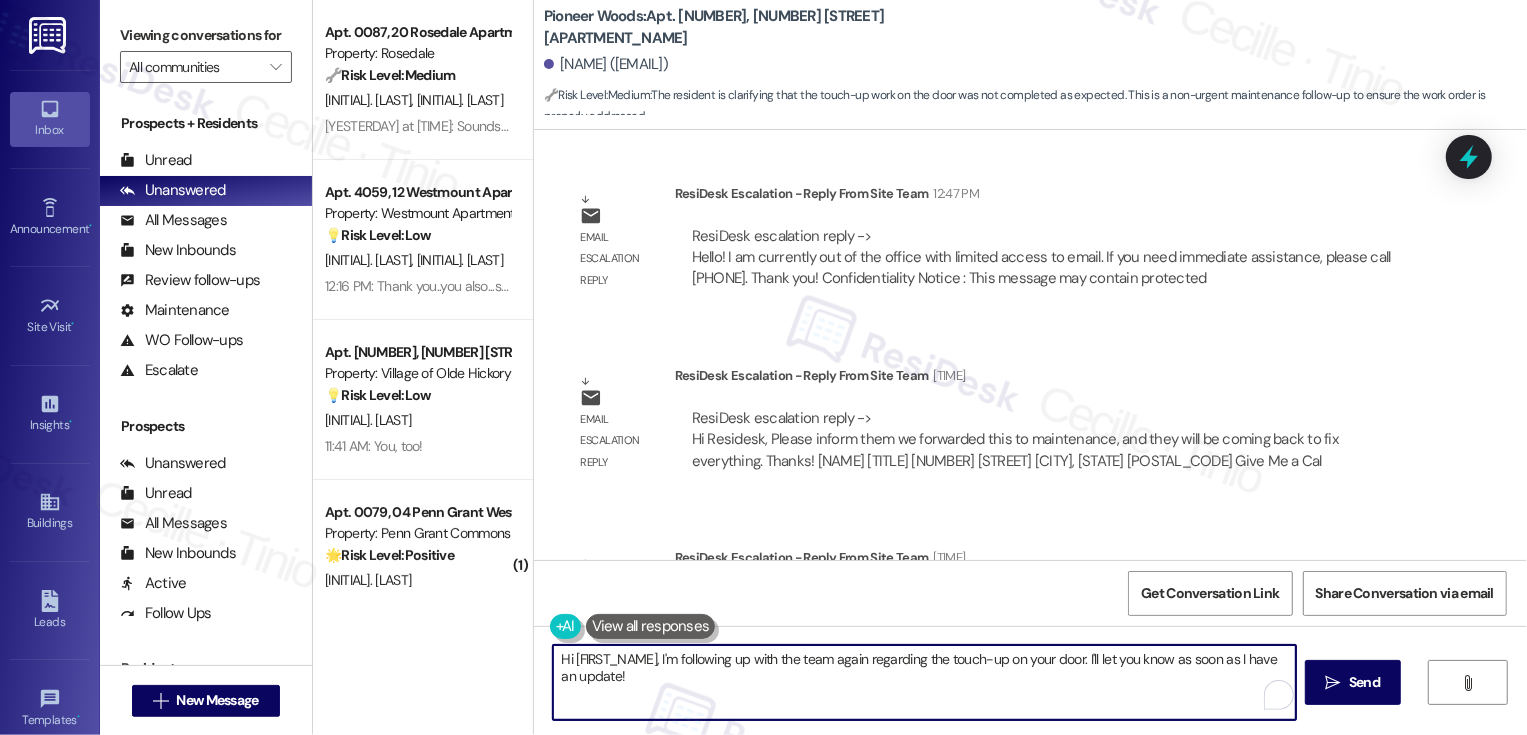 drag, startPoint x: 742, startPoint y: 658, endPoint x: 950, endPoint y: 664, distance: 208.08652 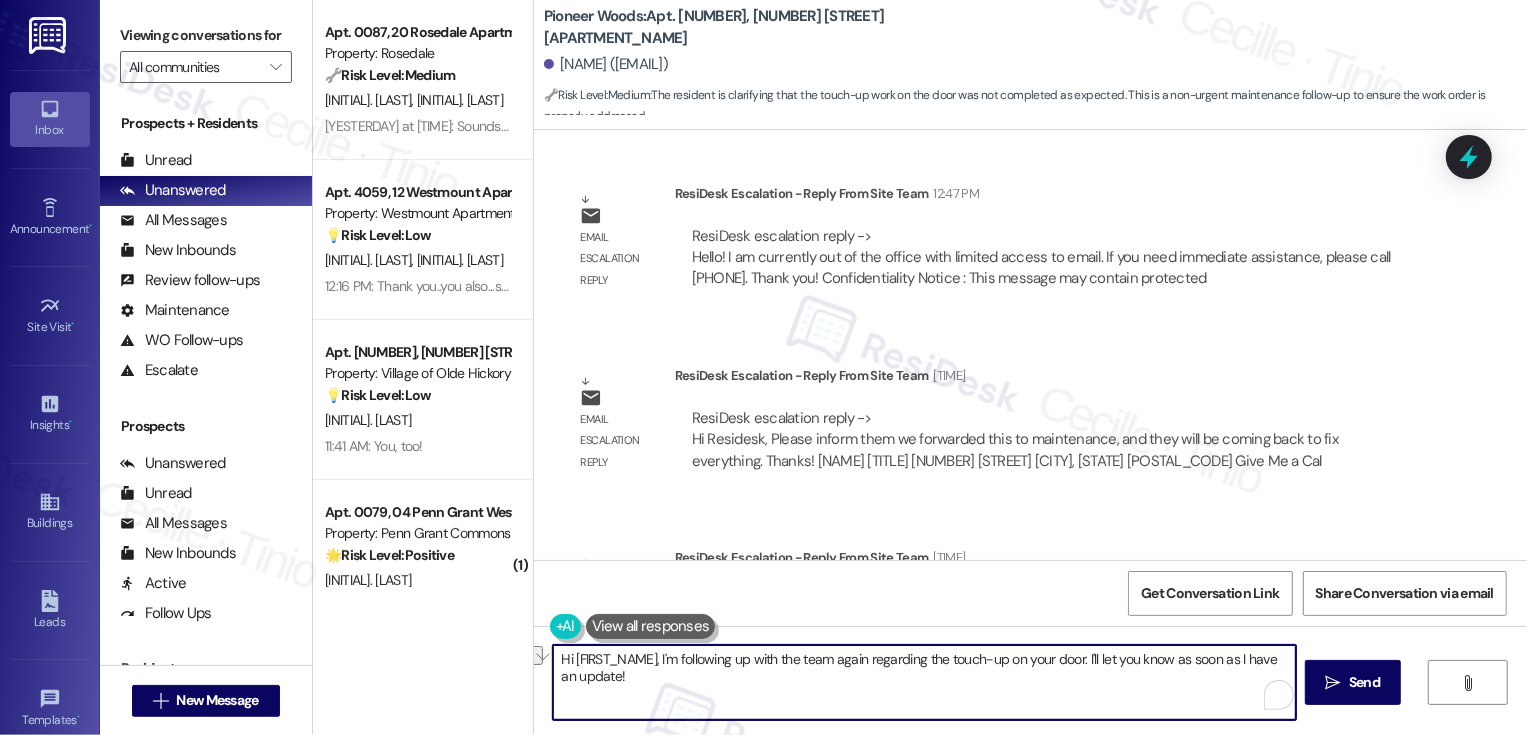 drag, startPoint x: 916, startPoint y: 662, endPoint x: 745, endPoint y: 657, distance: 171.07309 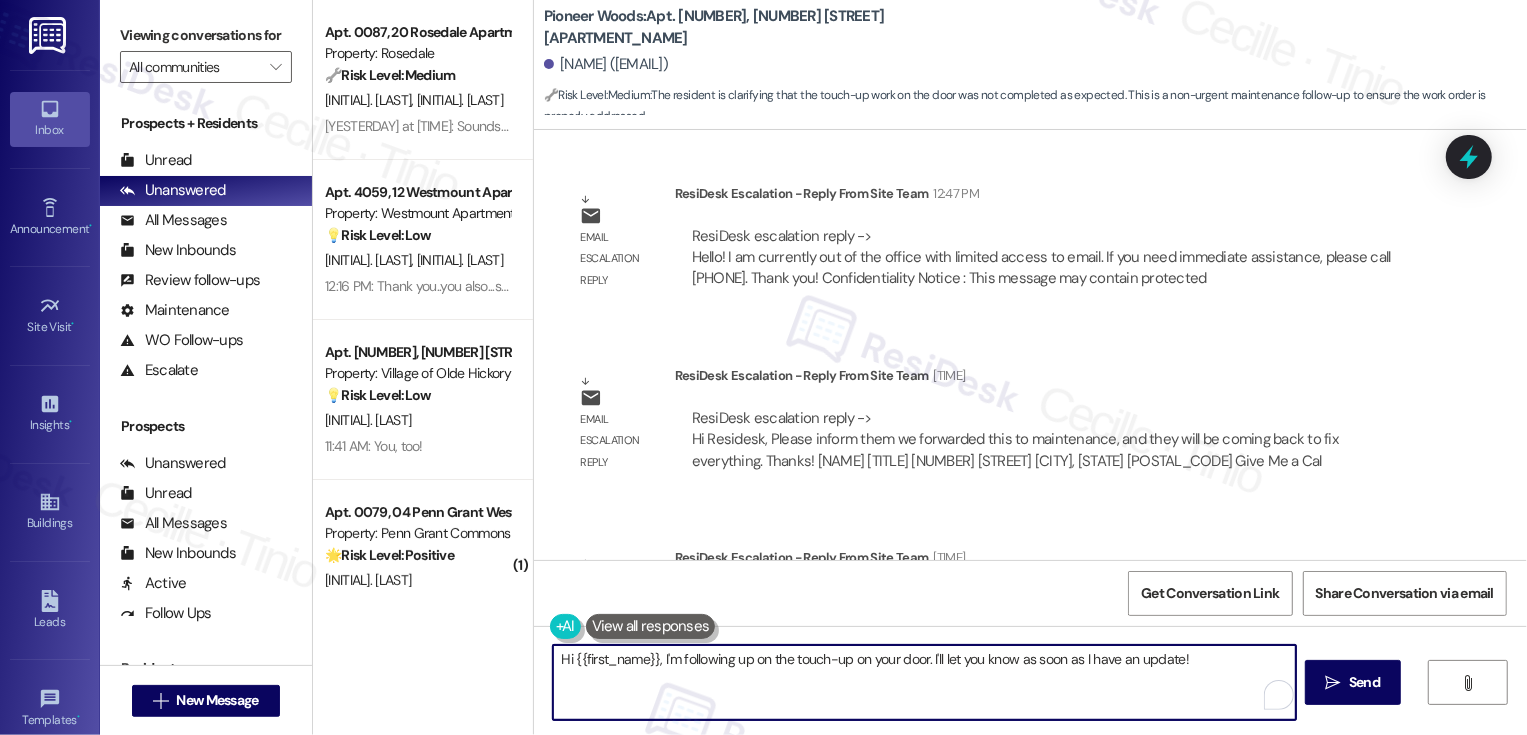 click on "Hi {{first_name}}, I'm following up on the touch-up on your door. I'll let you know as soon as I have an update!" at bounding box center (924, 682) 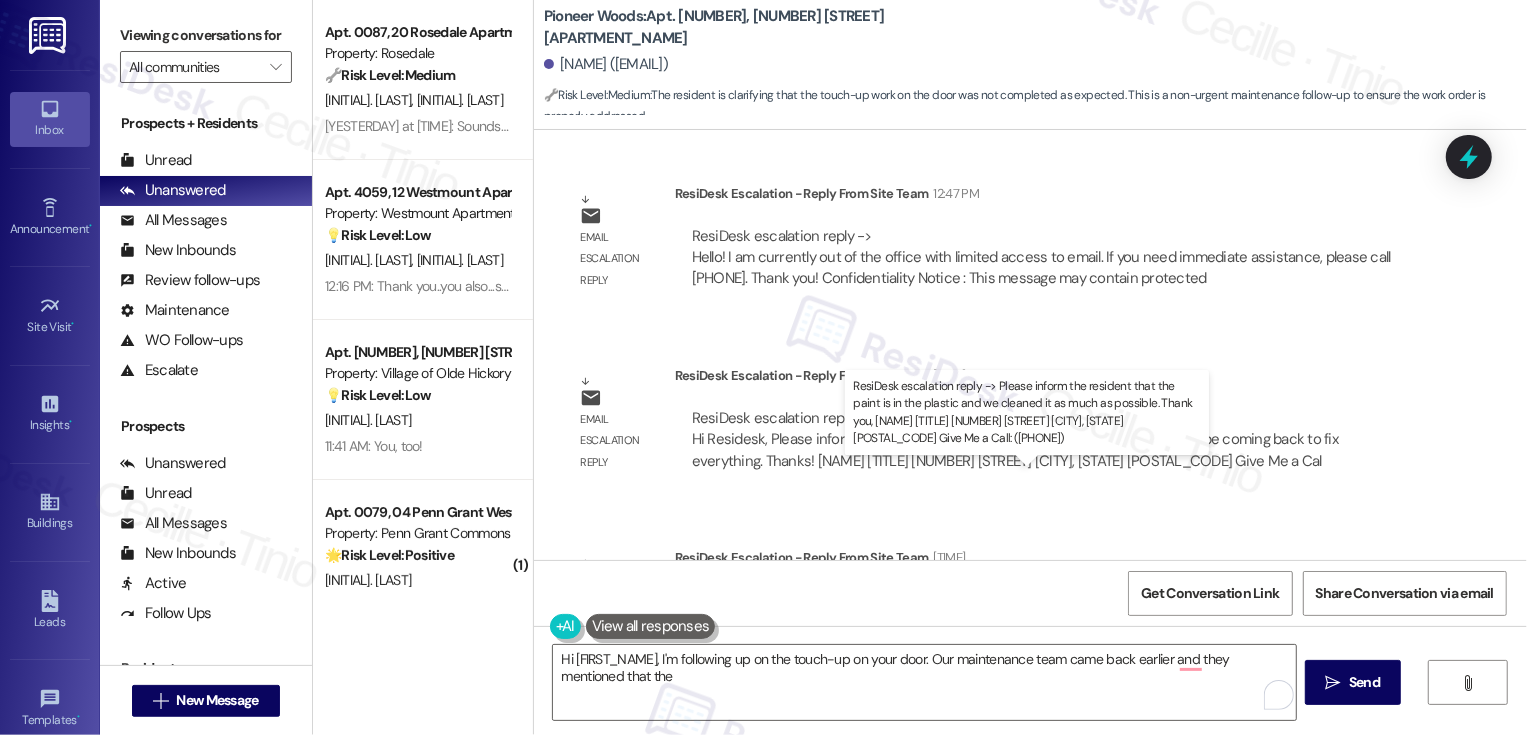 drag, startPoint x: 874, startPoint y: 493, endPoint x: 1270, endPoint y: 506, distance: 396.21332 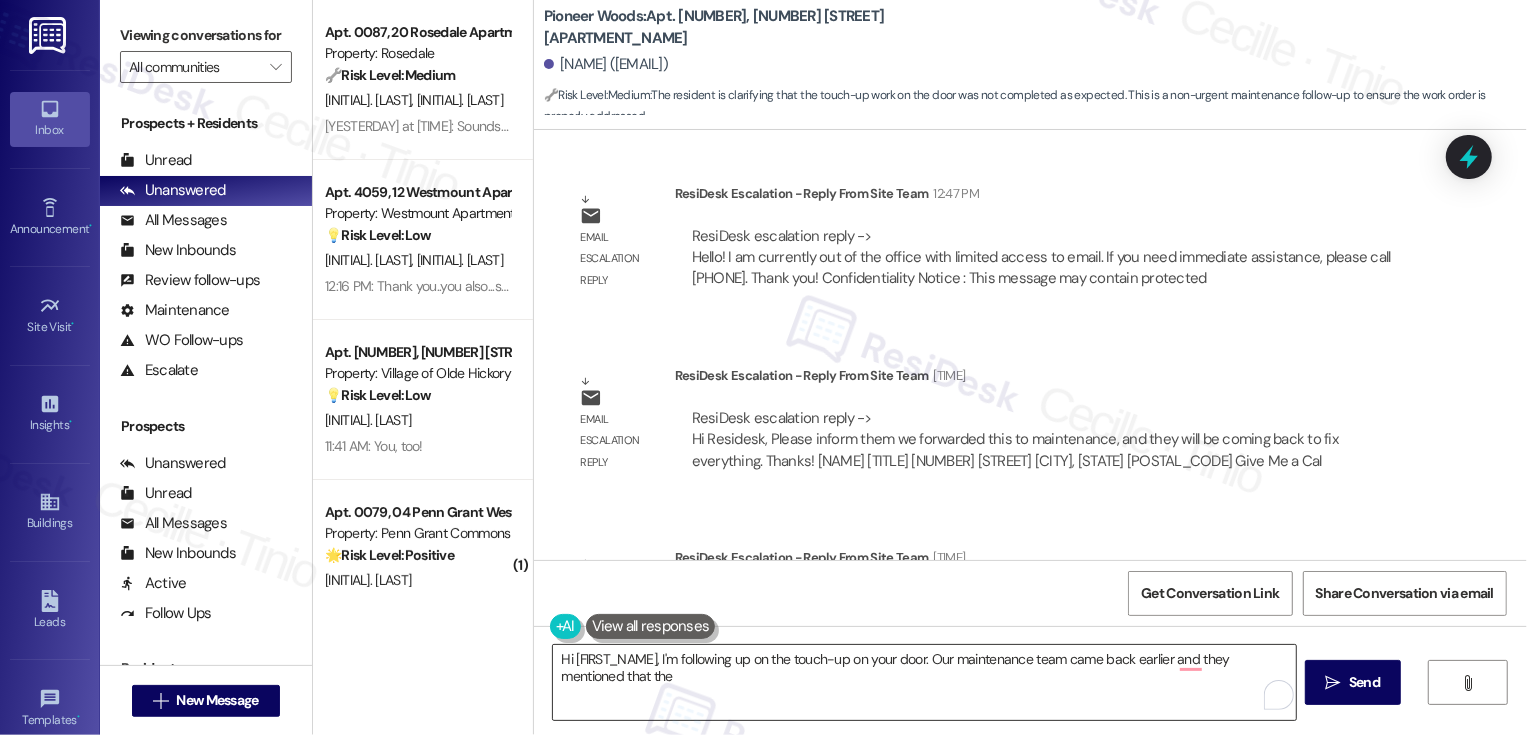click on "Hi [FIRST_NAME], I'm following up on the touch-up on your door. Our maintenance team came back earlier and they mentioned that the" at bounding box center (924, 682) 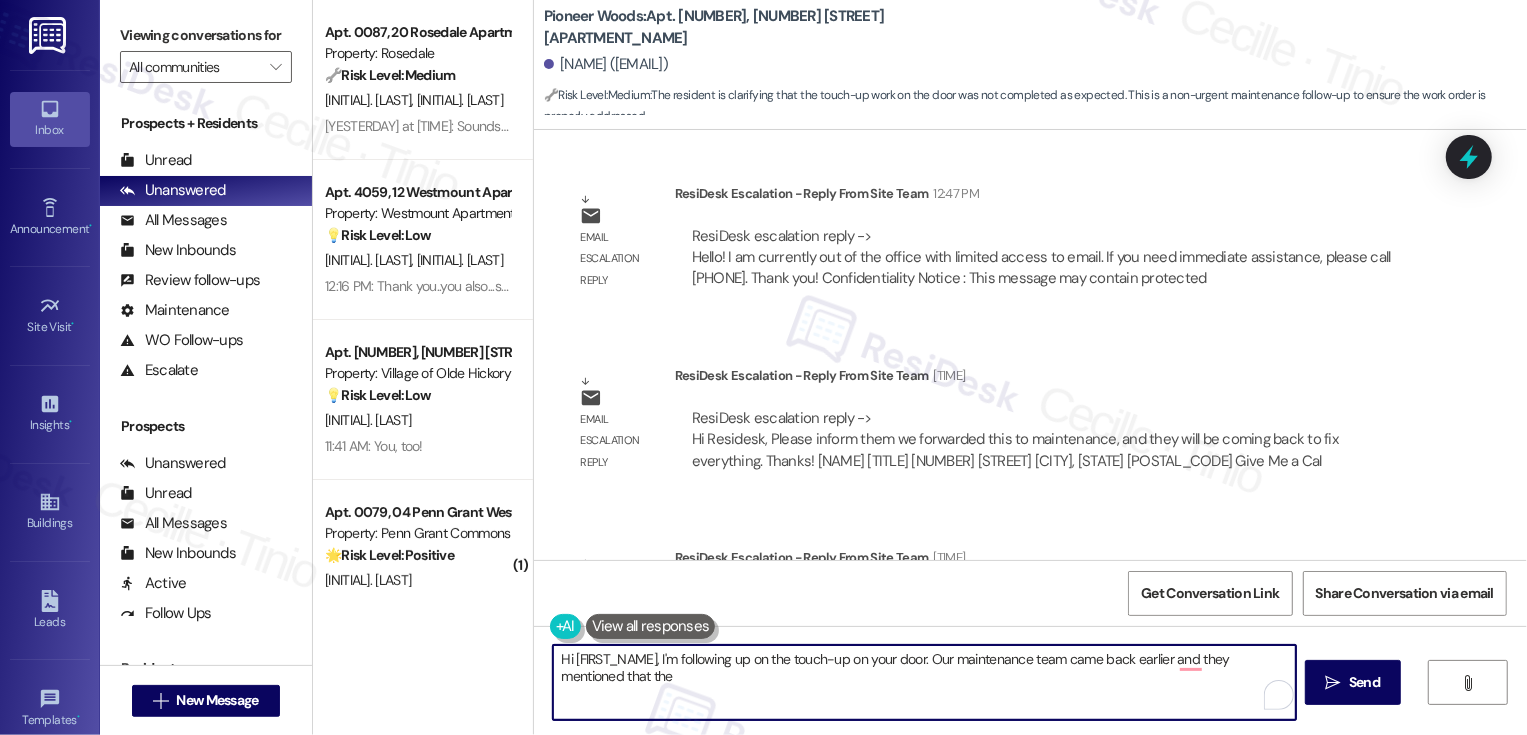 paste on "the paint is in the plastic and we cleaned it as much as possible." 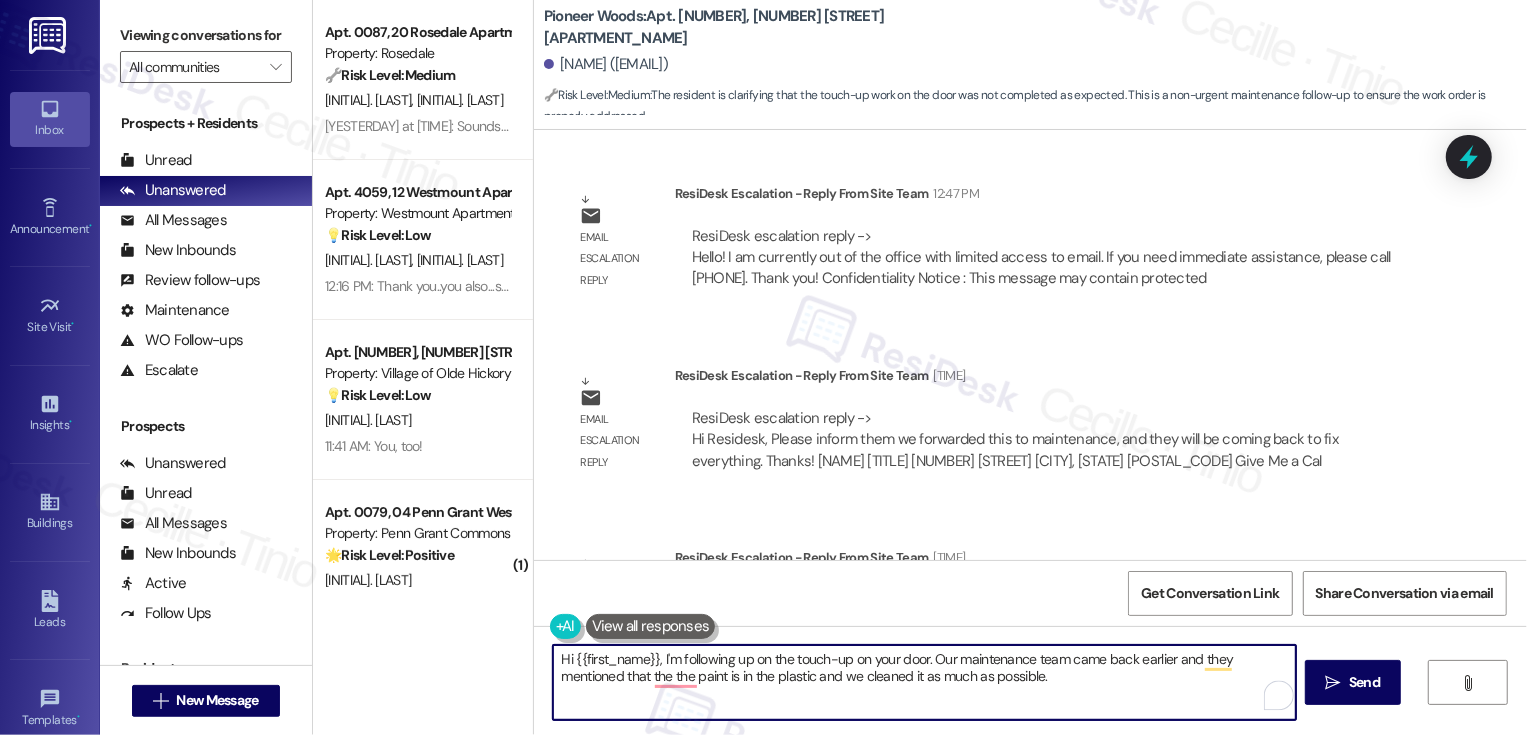 click on "Hi {{first_name}}, I'm following up on the touch-up on your door. Our maintenance team came back earlier and they mentioned that the the paint is in the plastic and we cleaned it as much as possible." at bounding box center (924, 682) 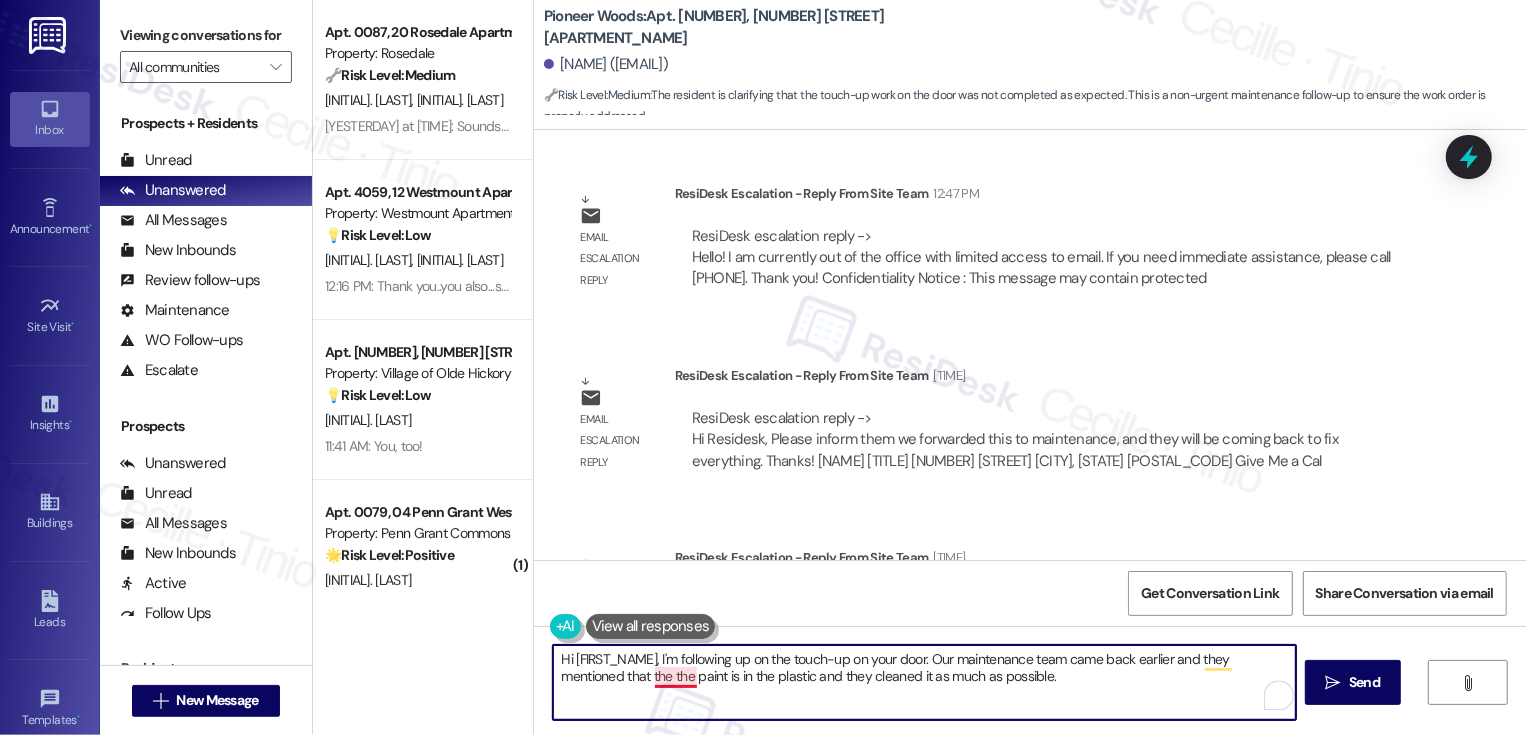 click on "Hi [FIRST_NAME], I'm following up on the touch-up on your door. Our maintenance team came back earlier and they mentioned that the the paint is in the plastic and they cleaned it as much as possible." at bounding box center (924, 682) 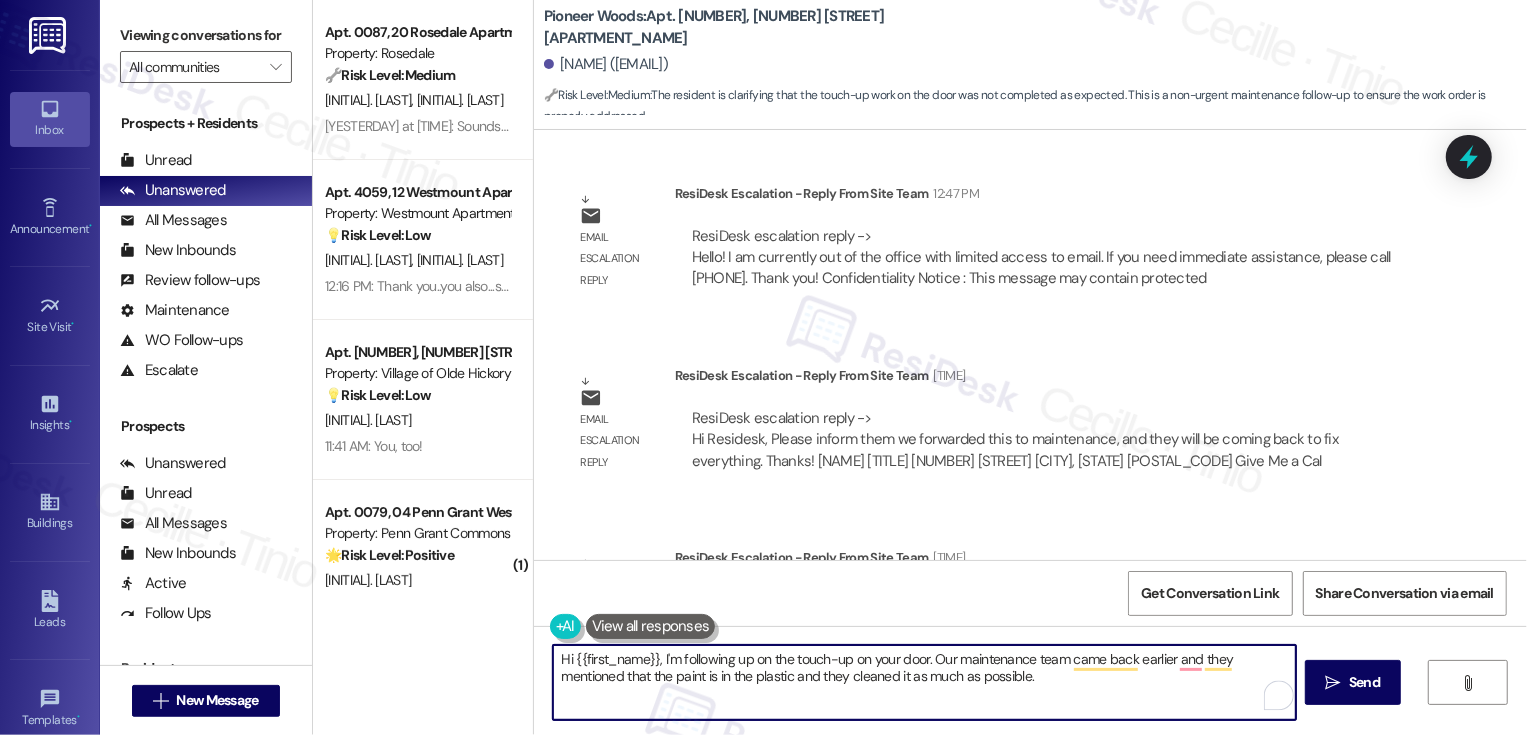 click on "Hi {{first_name}}, I'm following up on the touch-up on your door. Our maintenance team came back earlier and they mentioned that the paint is in the plastic and they cleaned it as much as possible." at bounding box center (924, 682) 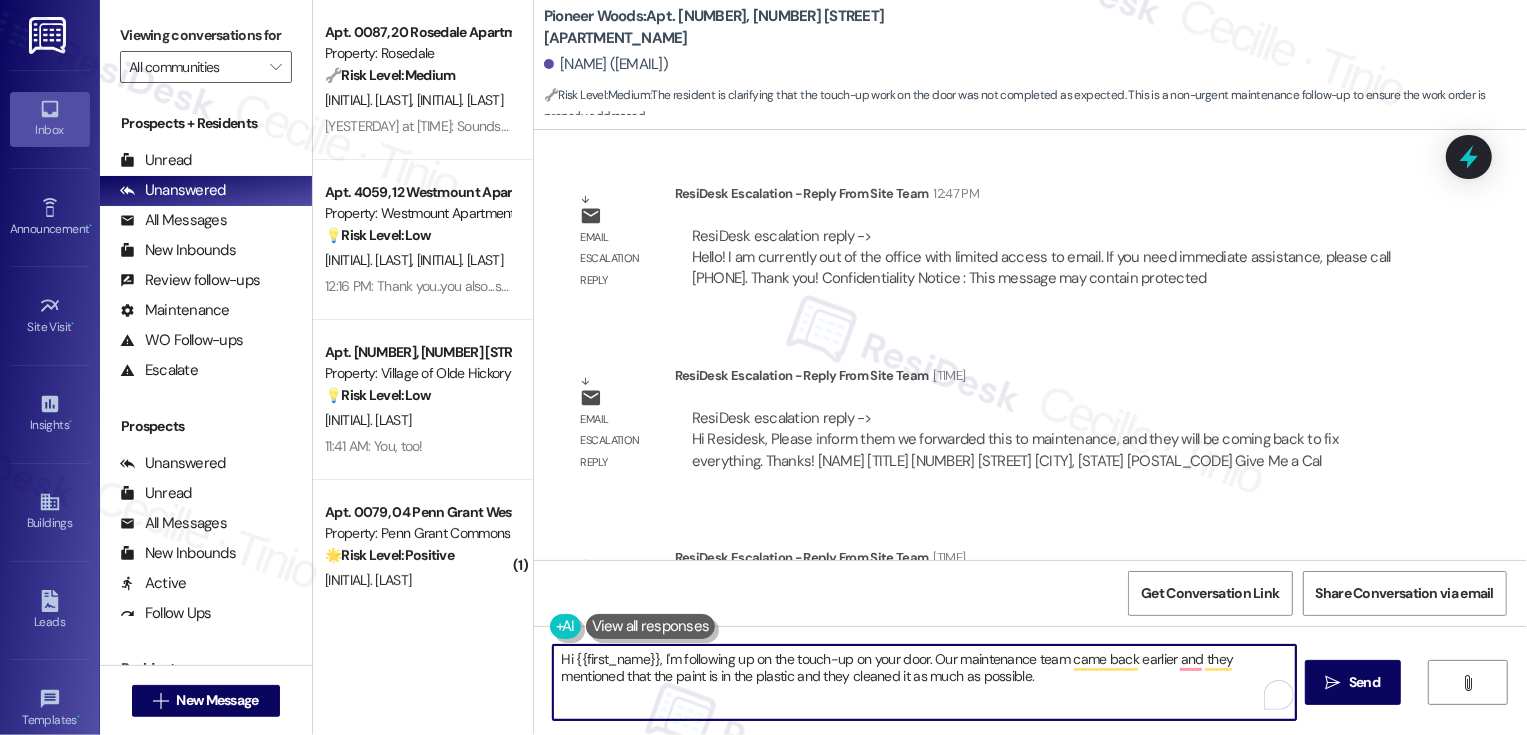 click on "Hi {{first_name}}, I'm following up on the touch-up on your door. Our maintenance team came back earlier and they mentioned that the paint is in the plastic and they cleaned it as much as possible." at bounding box center [924, 682] 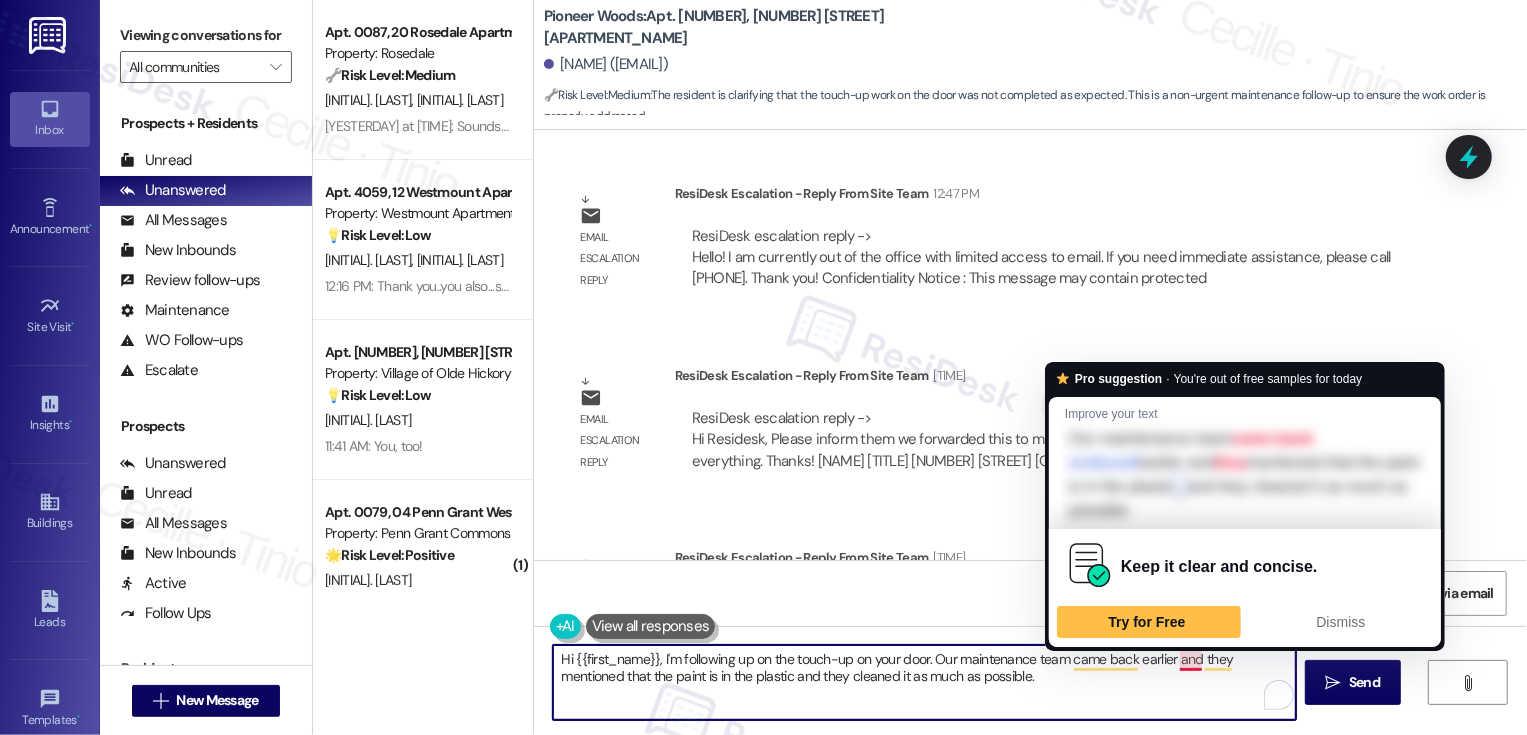 click on "Hi {{first_name}}, I'm following up on the touch-up on your door. Our maintenance team came back earlier and they mentioned that the paint is in the plastic and they cleaned it as much as possible." at bounding box center [924, 682] 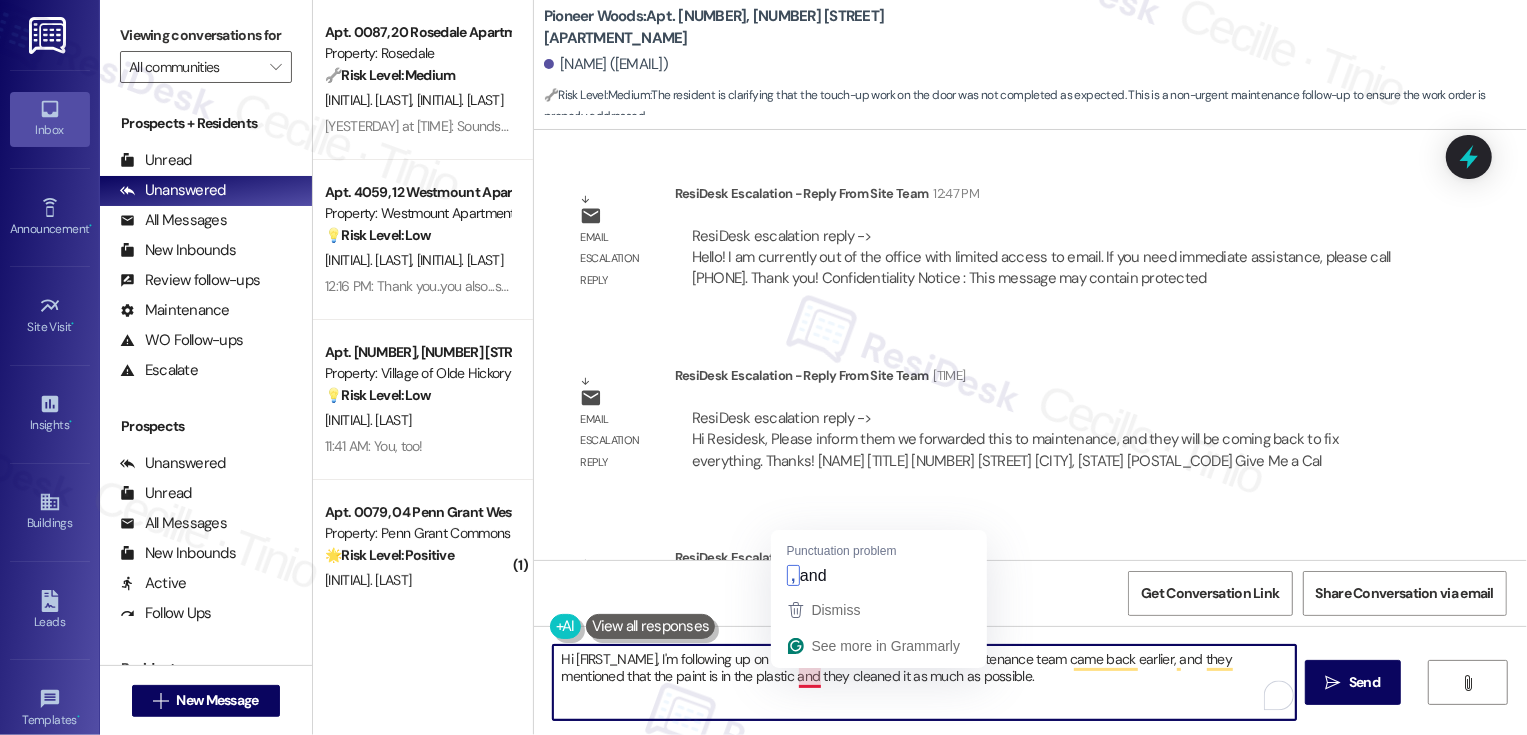 click on "Hi [FIRST_NAME], I'm following up on the touch-up on your door. Our maintenance team came back earlier, and they mentioned that the paint is in the plastic and they cleaned it as much as possible." at bounding box center [924, 682] 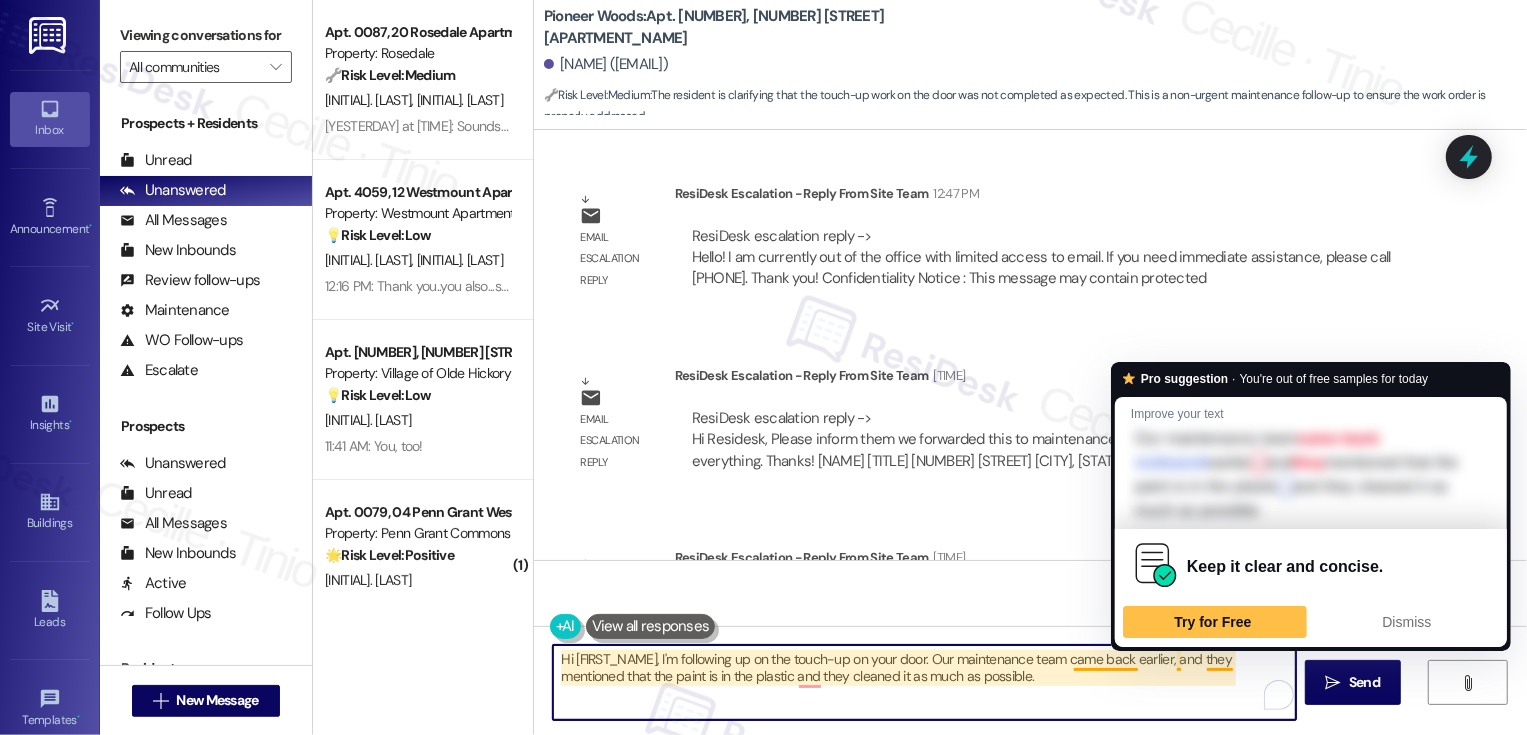 click on "Hi [FIRST_NAME], I'm following up on the touch-up on your door. Our maintenance team came back earlier, and they mentioned that the paint is in the plastic and they cleaned it as much as possible." at bounding box center (924, 682) 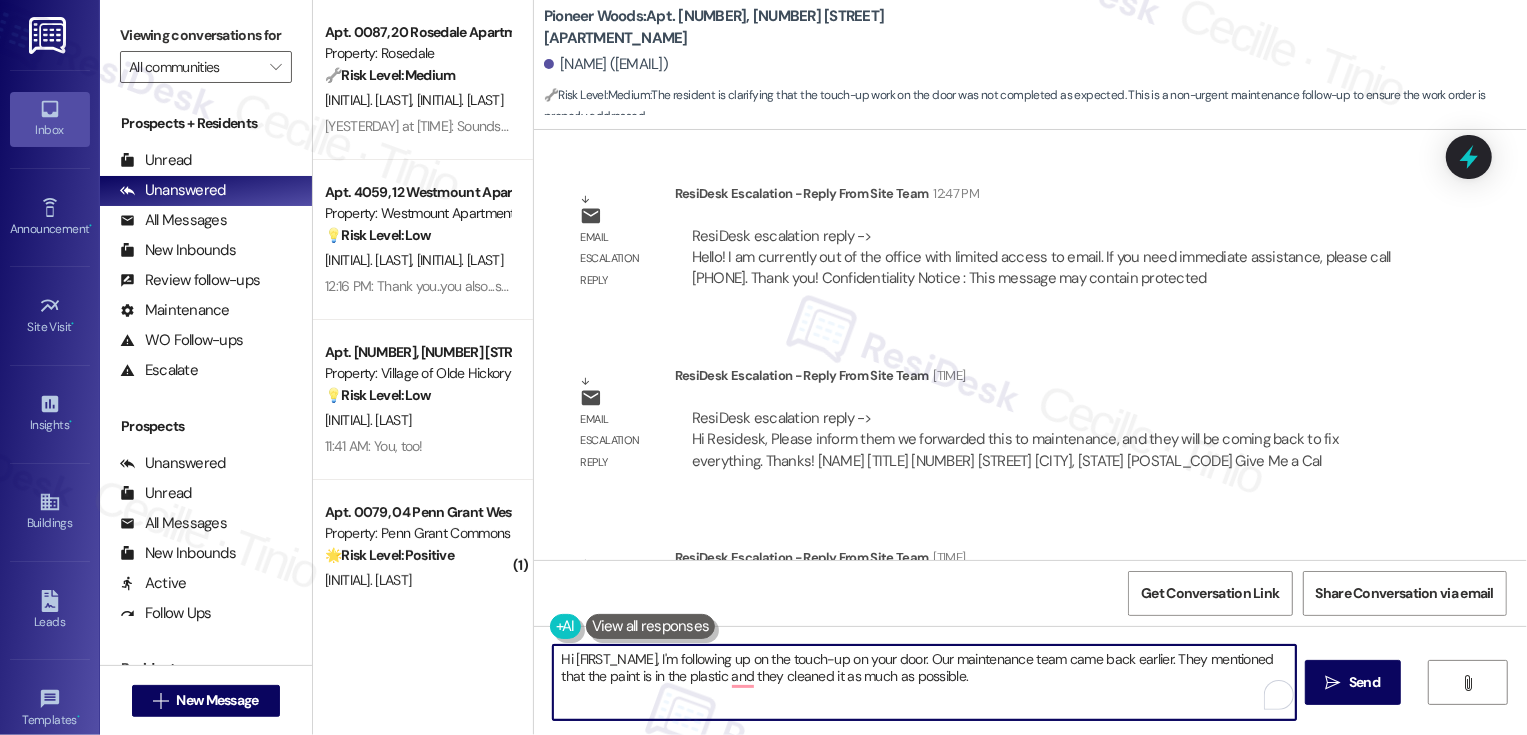 click on "Hi [FIRST_NAME], I'm following up on the touch-up on your door. Our maintenance team came back earlier. They mentioned that the paint is in the plastic and they cleaned it as much as possible." at bounding box center (924, 682) 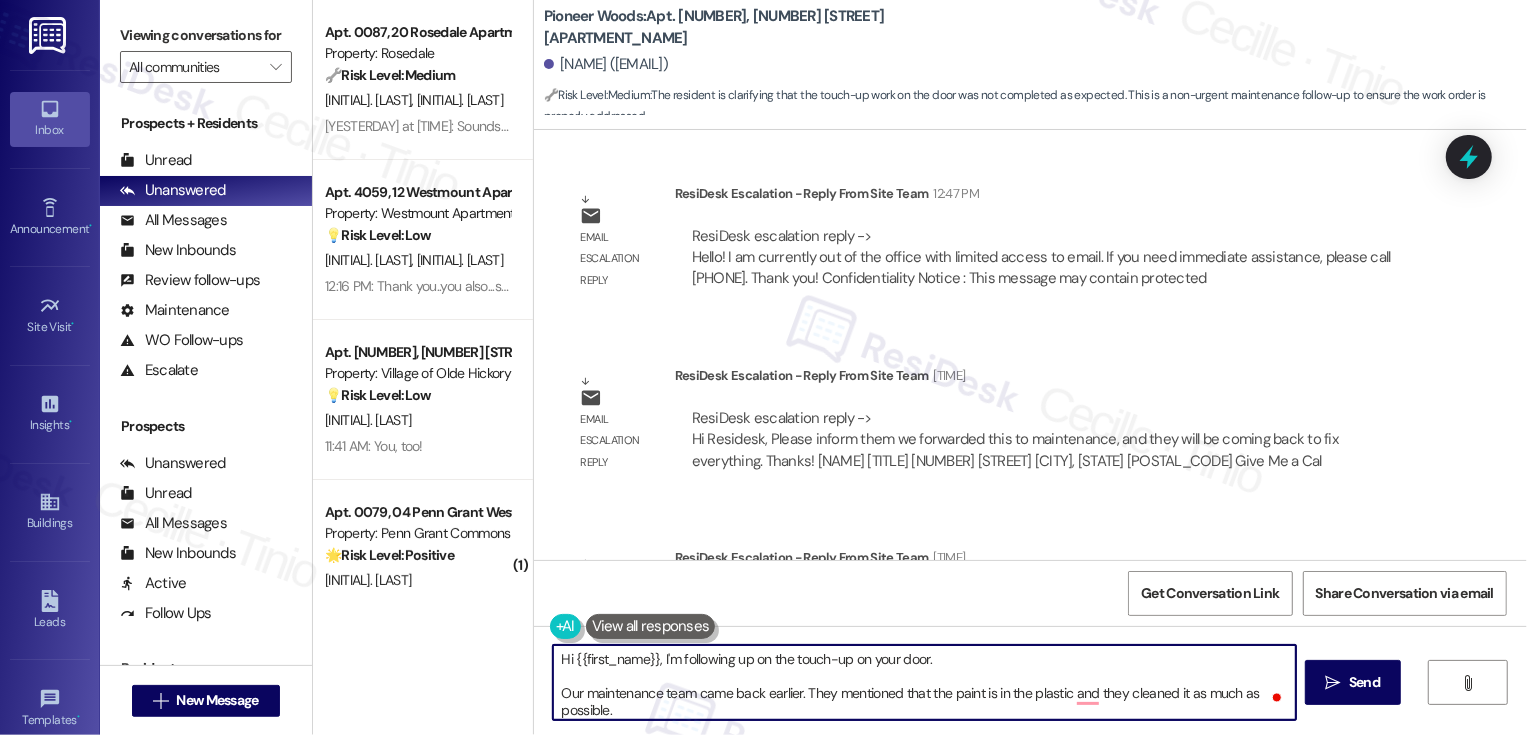 scroll, scrollTop: 5, scrollLeft: 0, axis: vertical 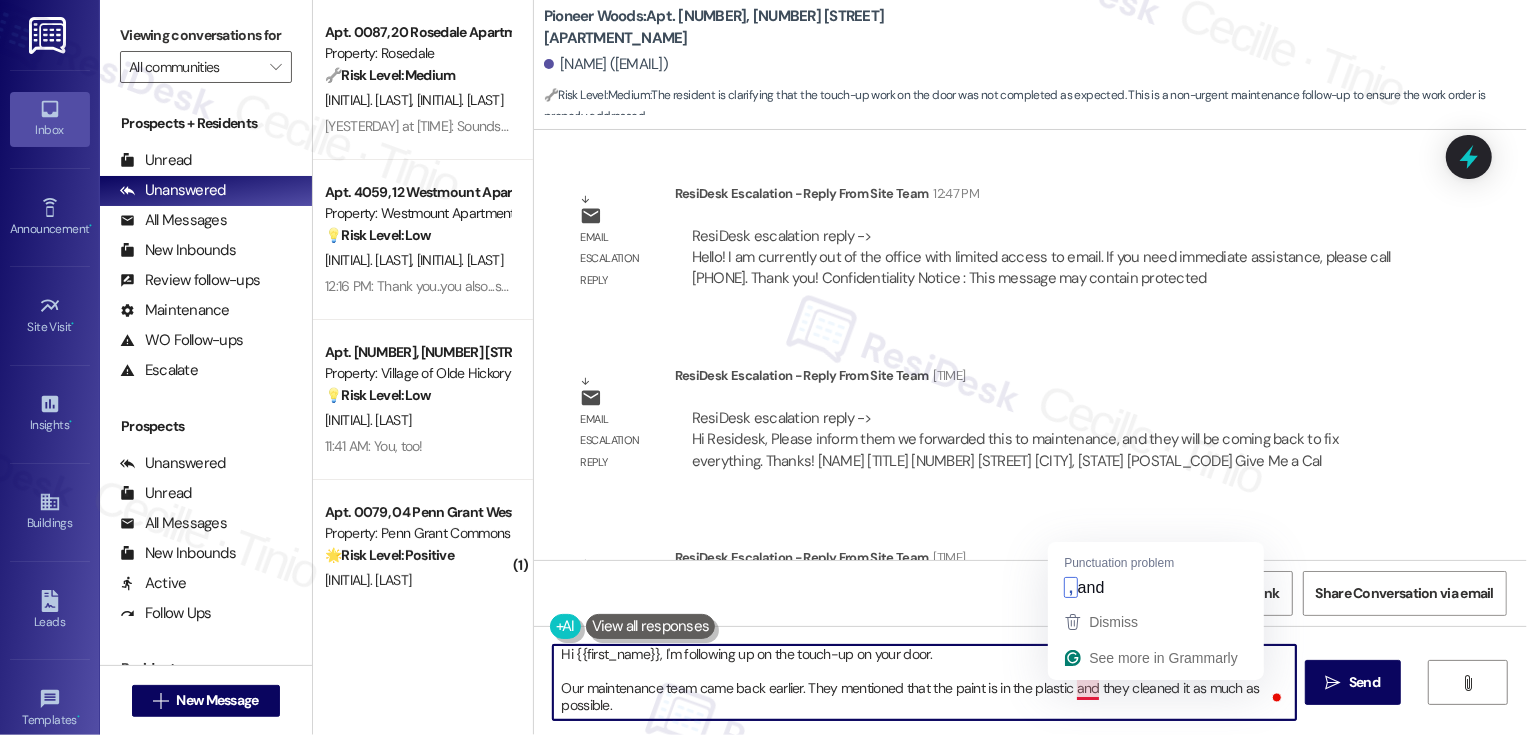 click on "Hi {{first_name}}, I'm following up on the touch-up on your door.
Our maintenance team came back earlier. They mentioned that the paint is in the plastic and they cleaned it as much as possible." at bounding box center (924, 682) 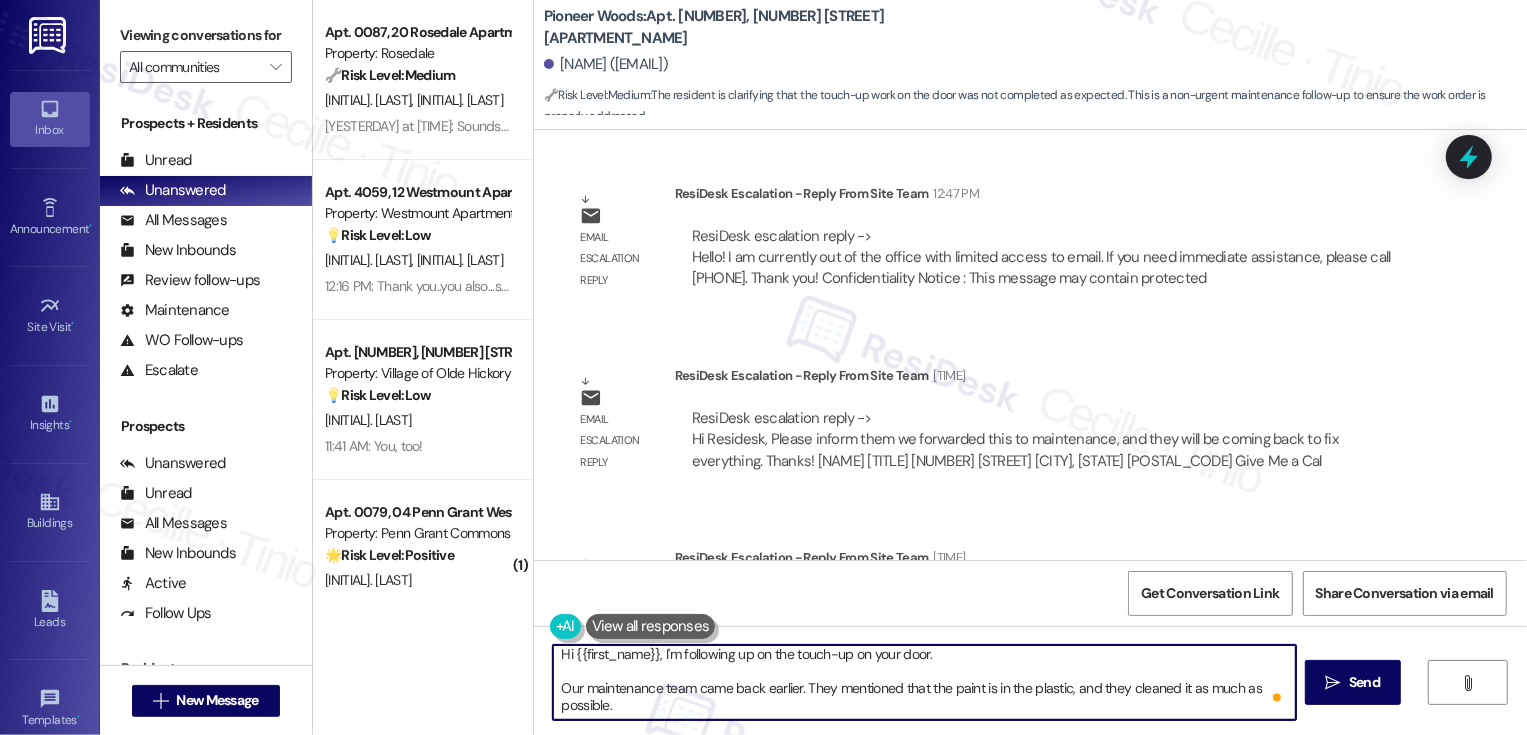 click on "Hi {{first_name}}, I'm following up on the touch-up on your door.
Our maintenance team came back earlier. They mentioned that the paint is in the plastic, and they cleaned it as much as possible." at bounding box center (924, 682) 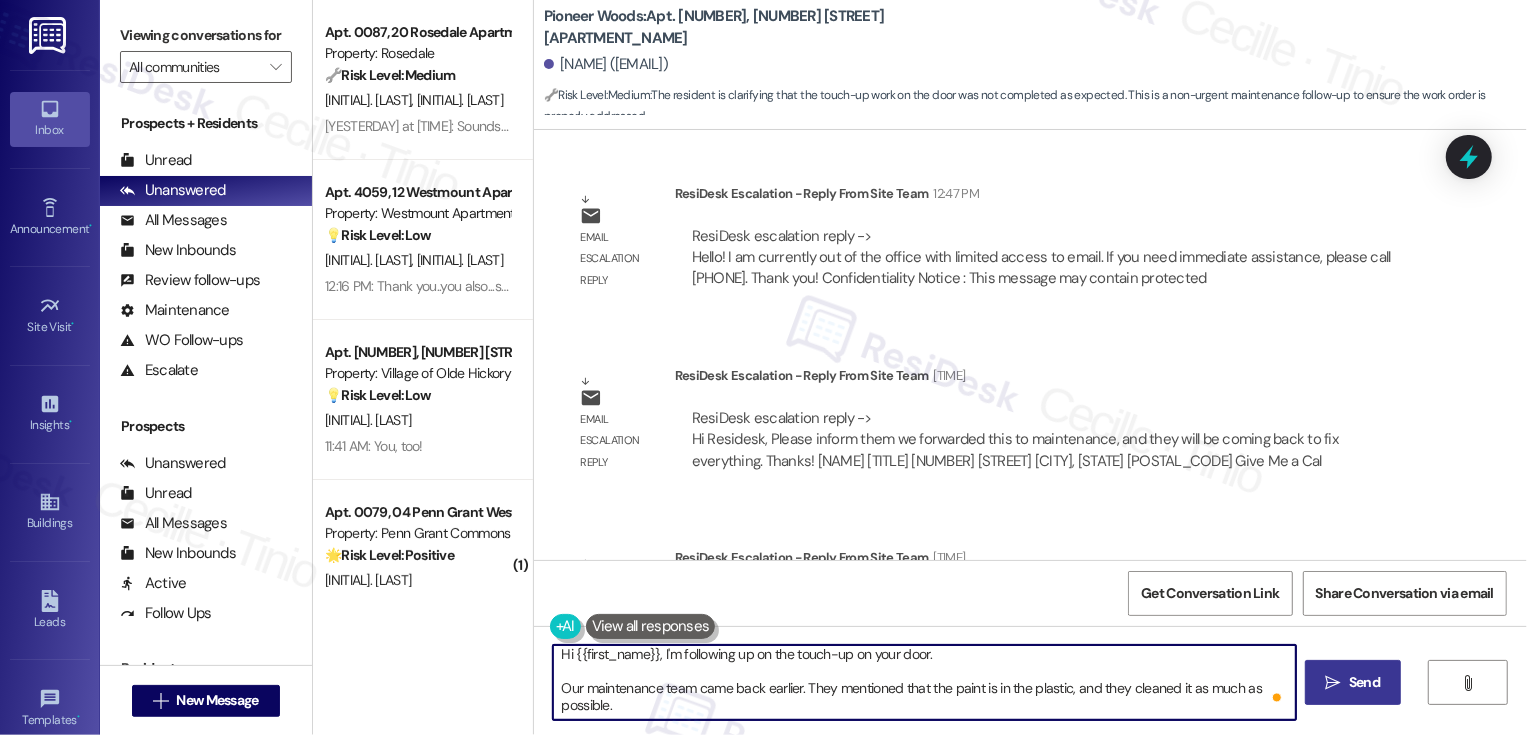 type on "Hi {{first_name}}, I'm following up on the touch-up on your door.
Our maintenance team came back earlier. They mentioned that the paint is in the plastic, and they cleaned it as much as possible." 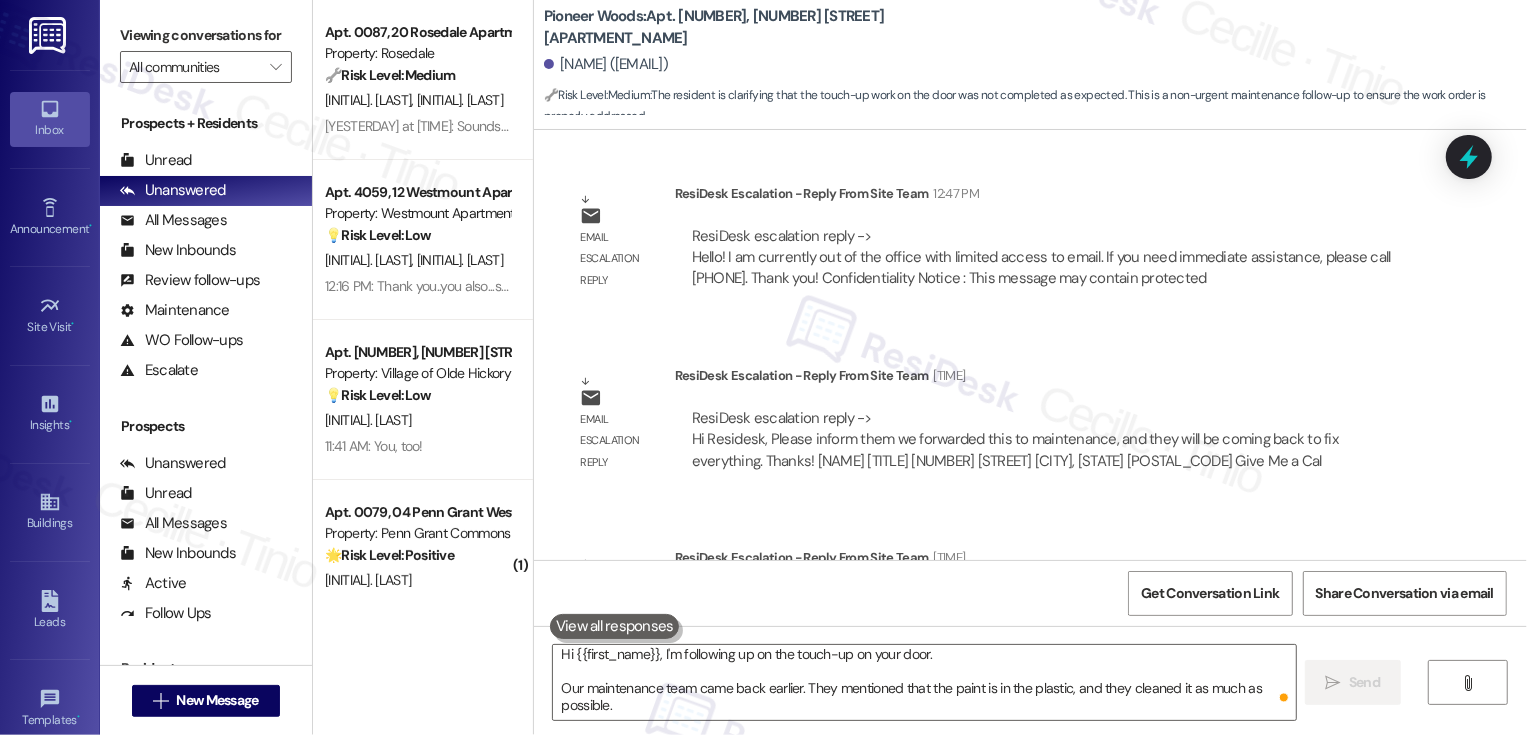 type 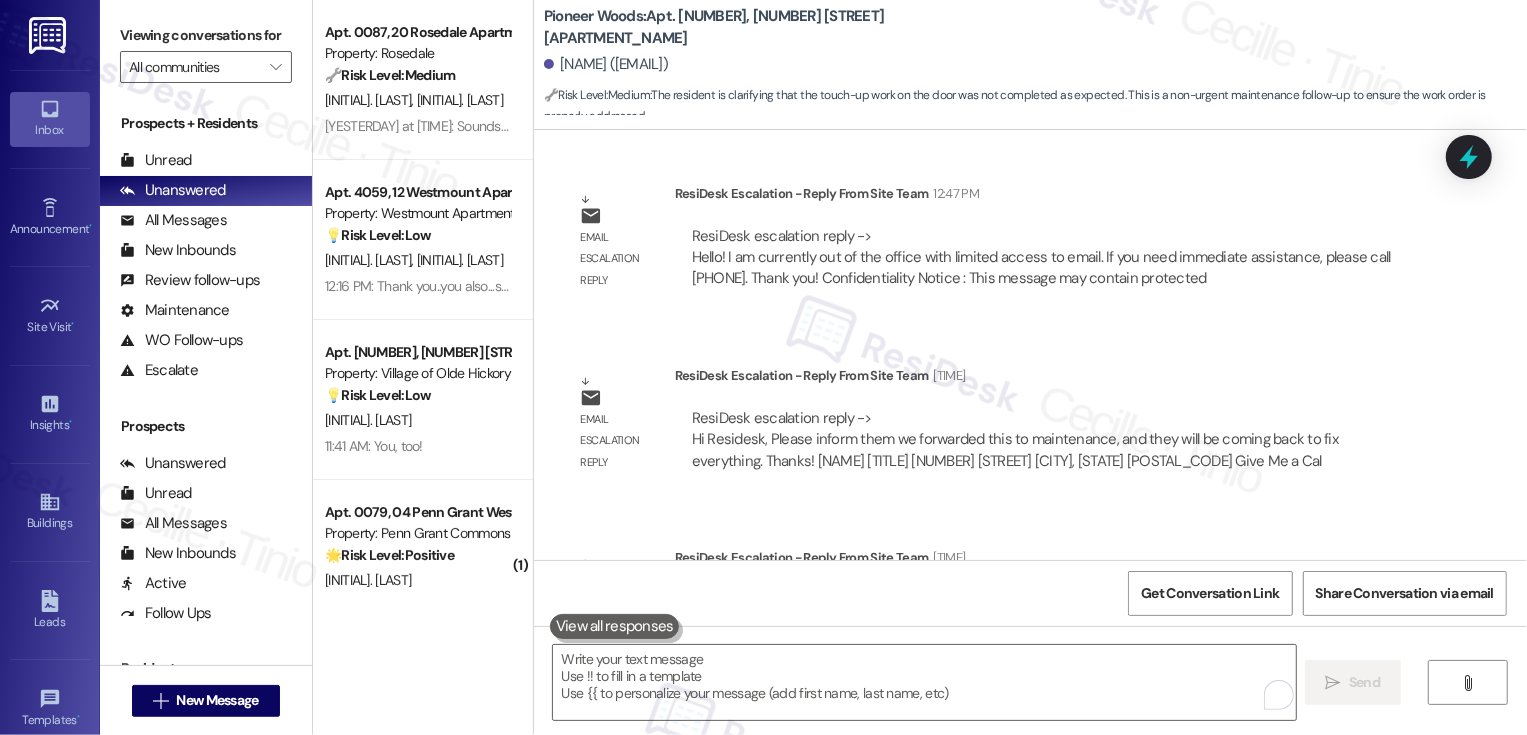 scroll, scrollTop: 0, scrollLeft: 0, axis: both 